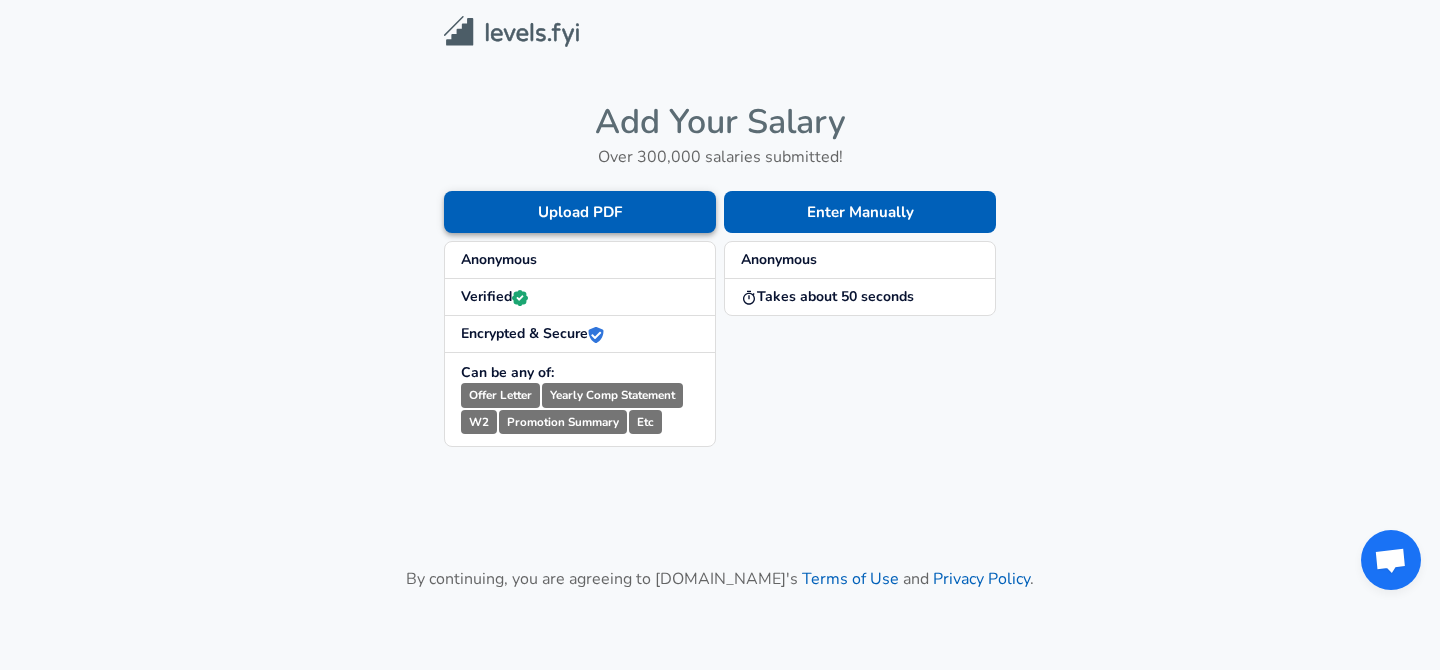scroll, scrollTop: 0, scrollLeft: 0, axis: both 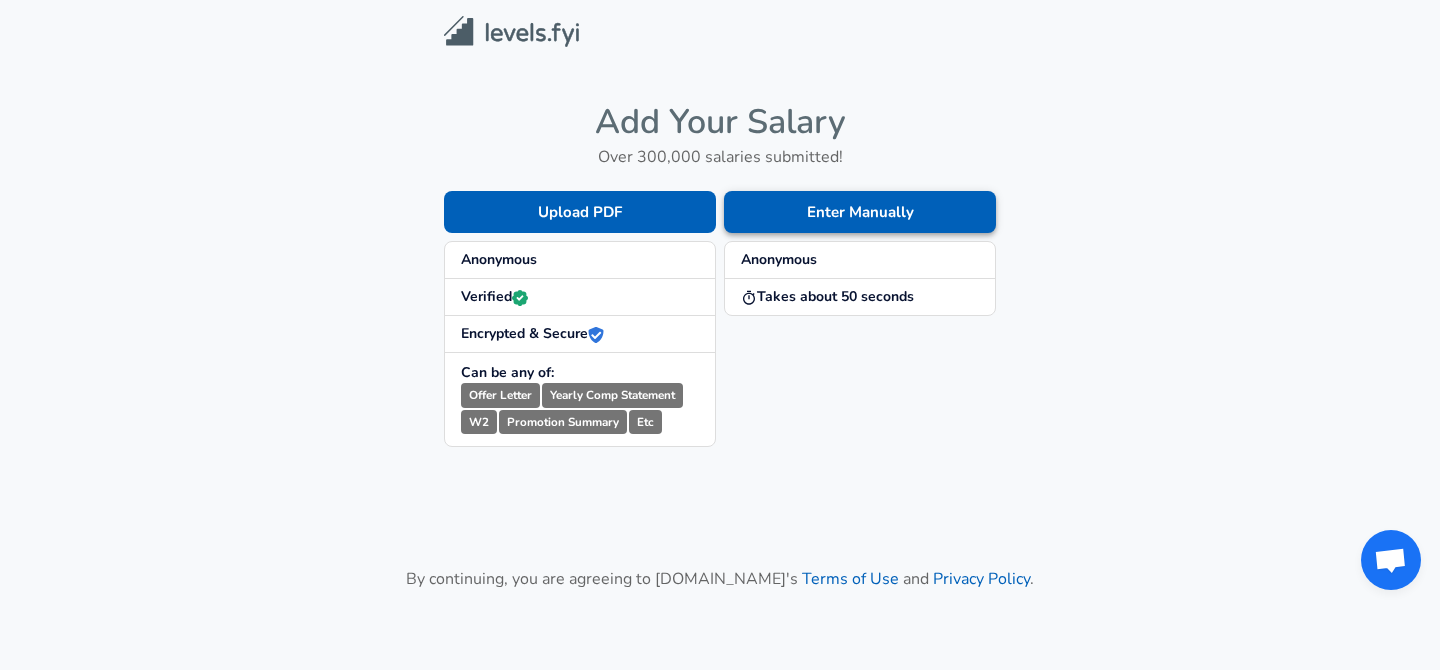 click on "Enter Manually" at bounding box center (860, 212) 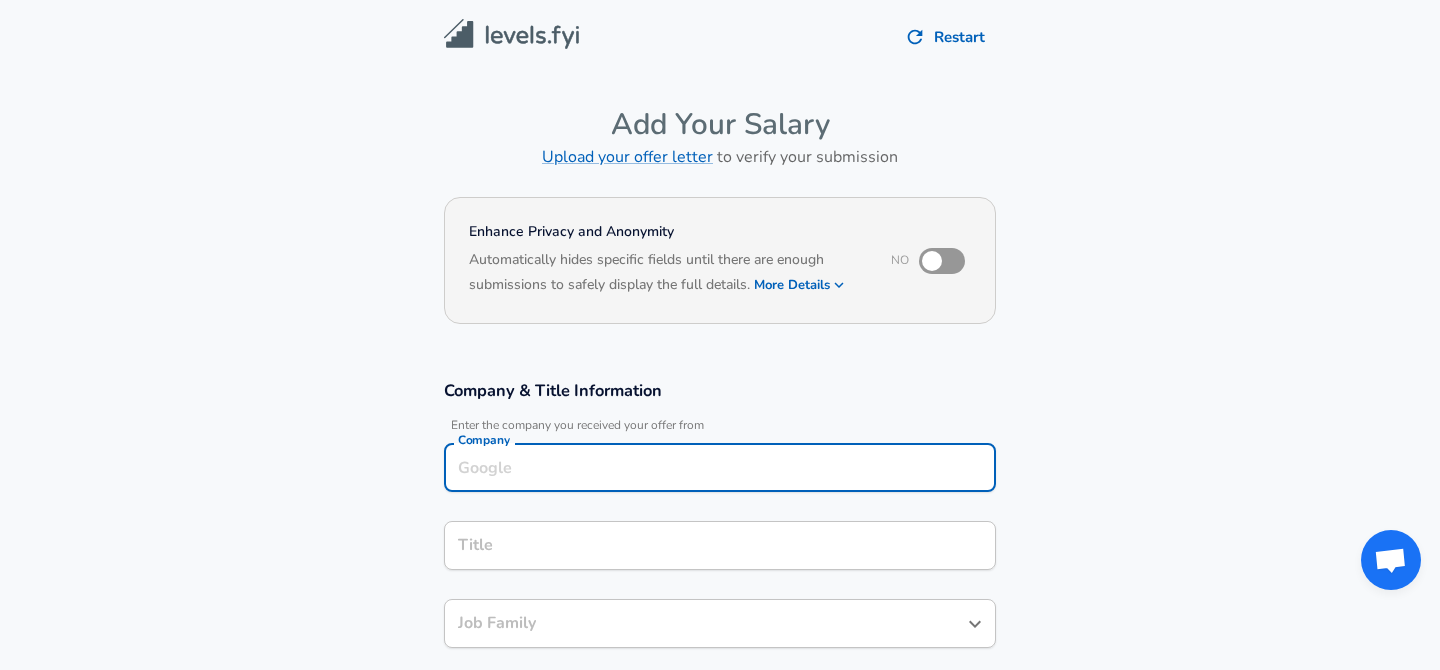 scroll, scrollTop: 20, scrollLeft: 0, axis: vertical 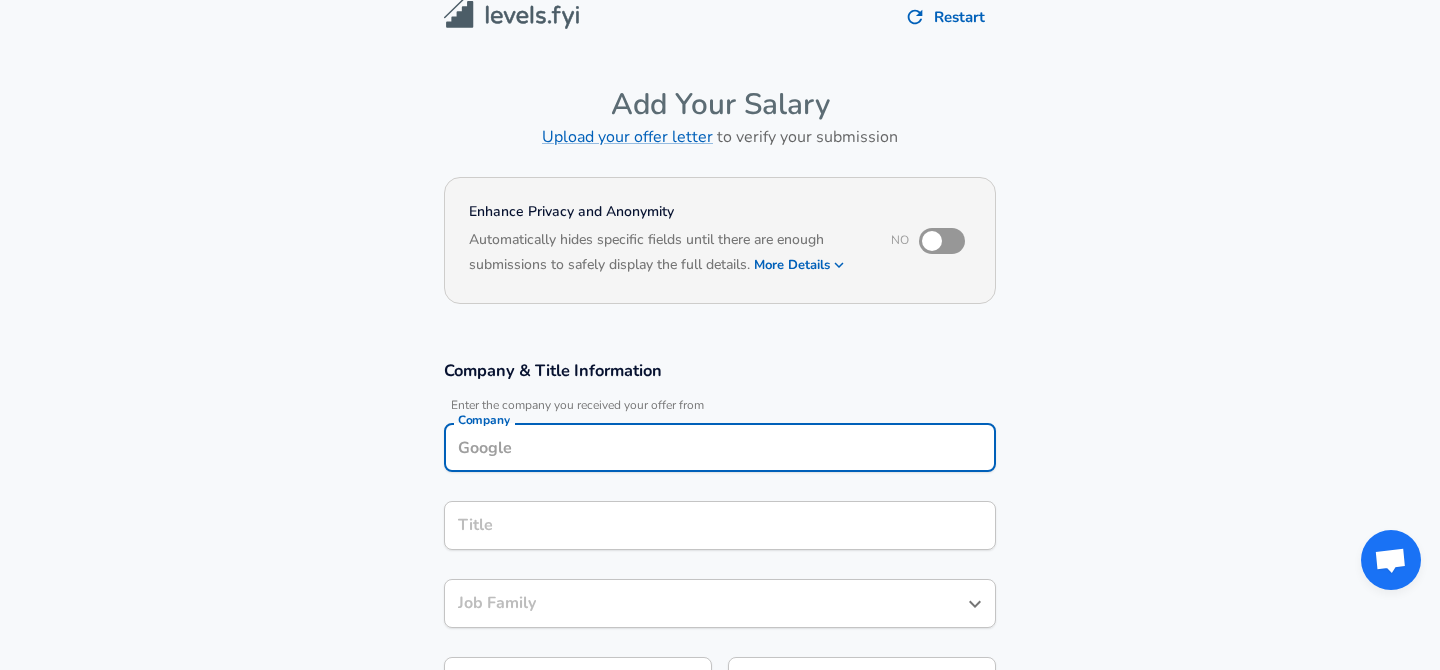 click on "Company" at bounding box center [720, 447] 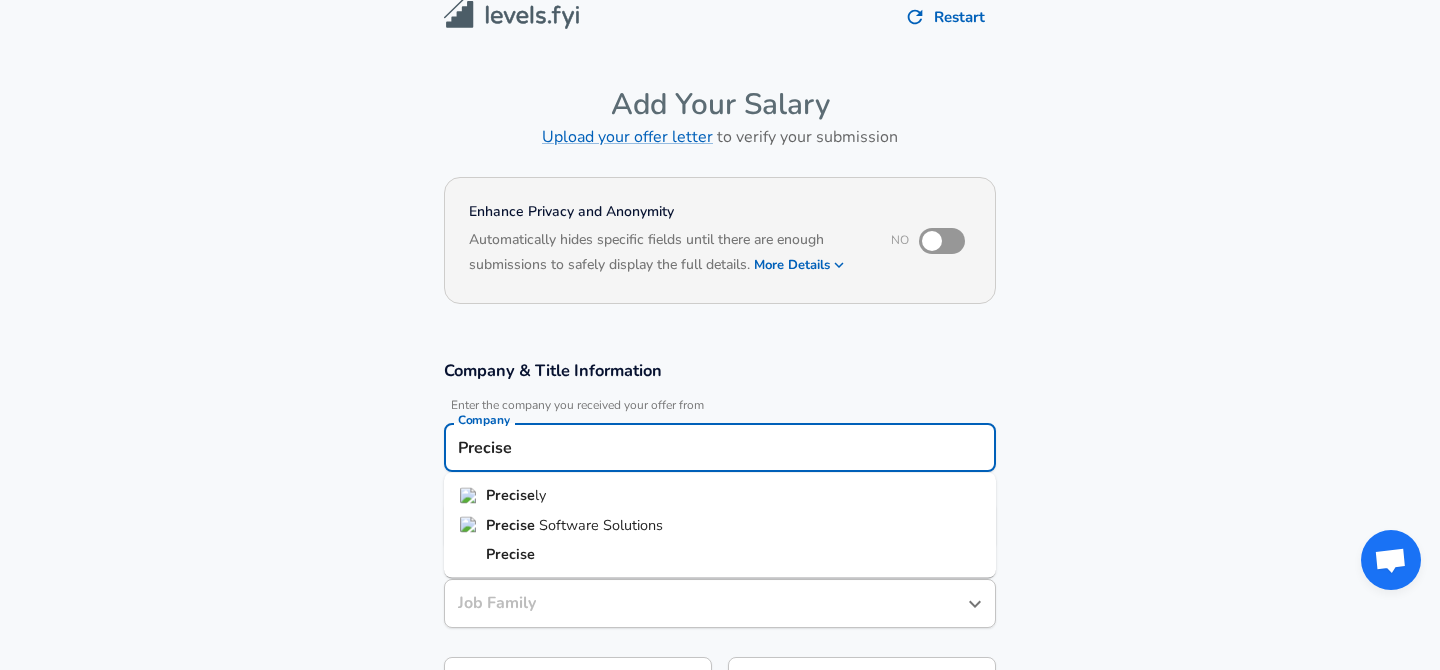 click on "Precise" at bounding box center [510, 495] 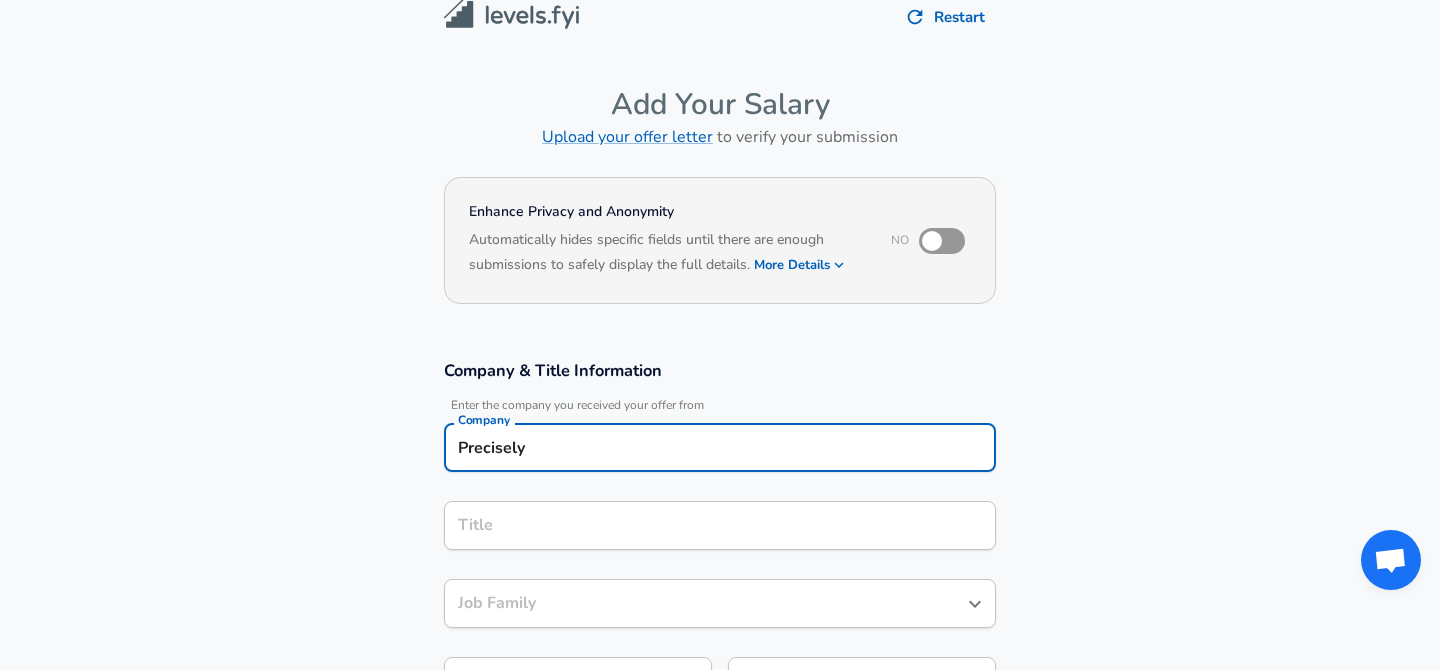 type on "Precisely" 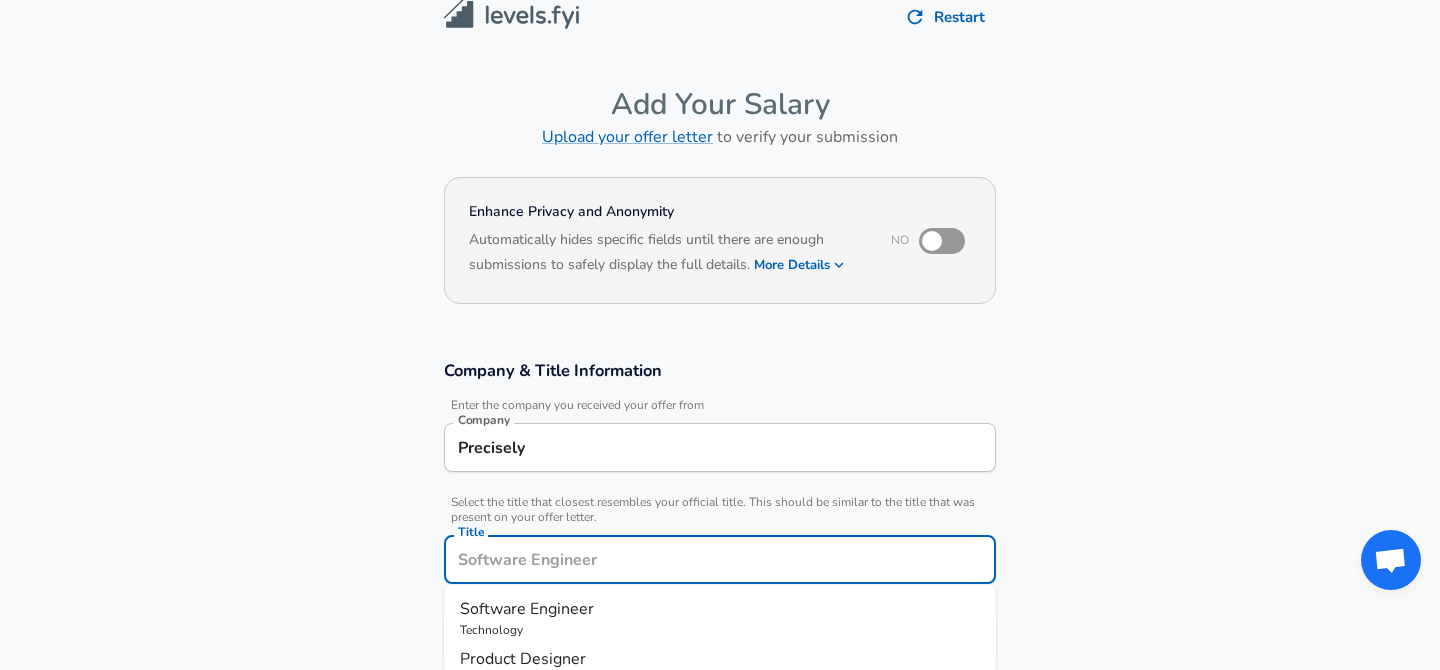 click on "Title" at bounding box center (720, 559) 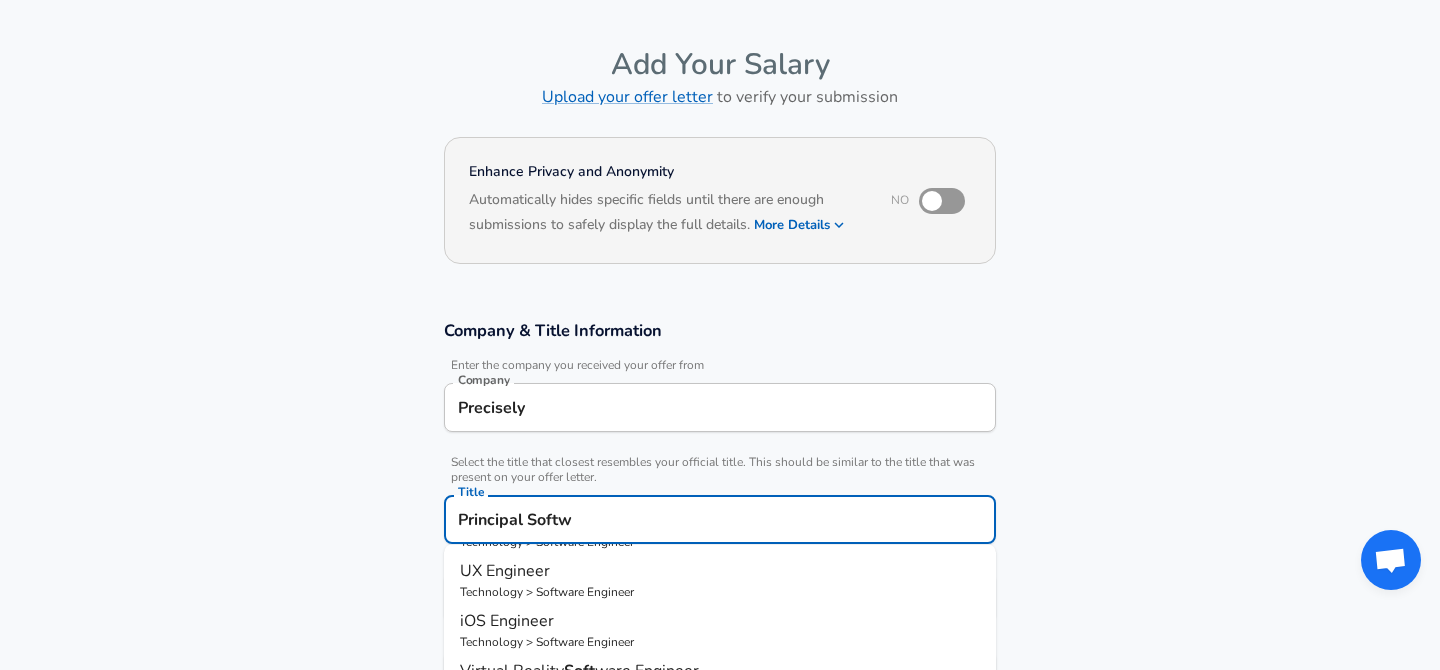 scroll, scrollTop: 0, scrollLeft: 0, axis: both 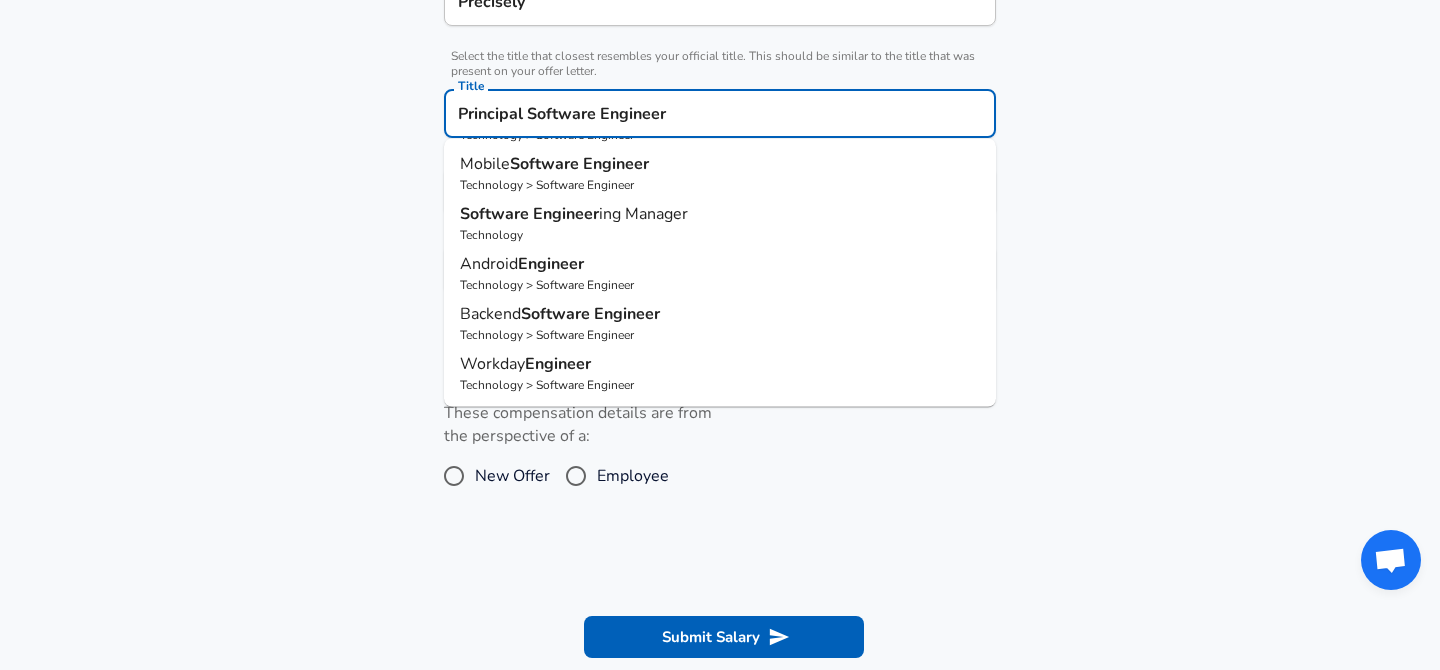 type on "Principal Software Engineer" 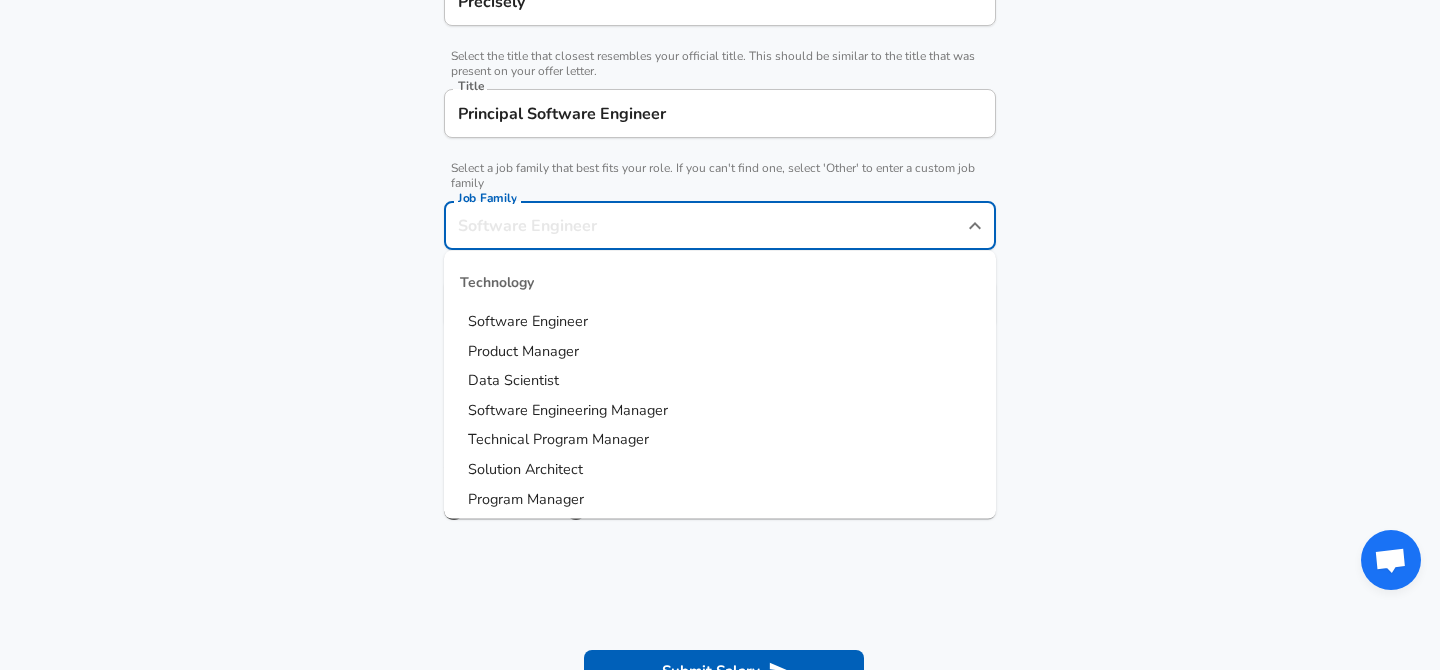 scroll, scrollTop: 506, scrollLeft: 0, axis: vertical 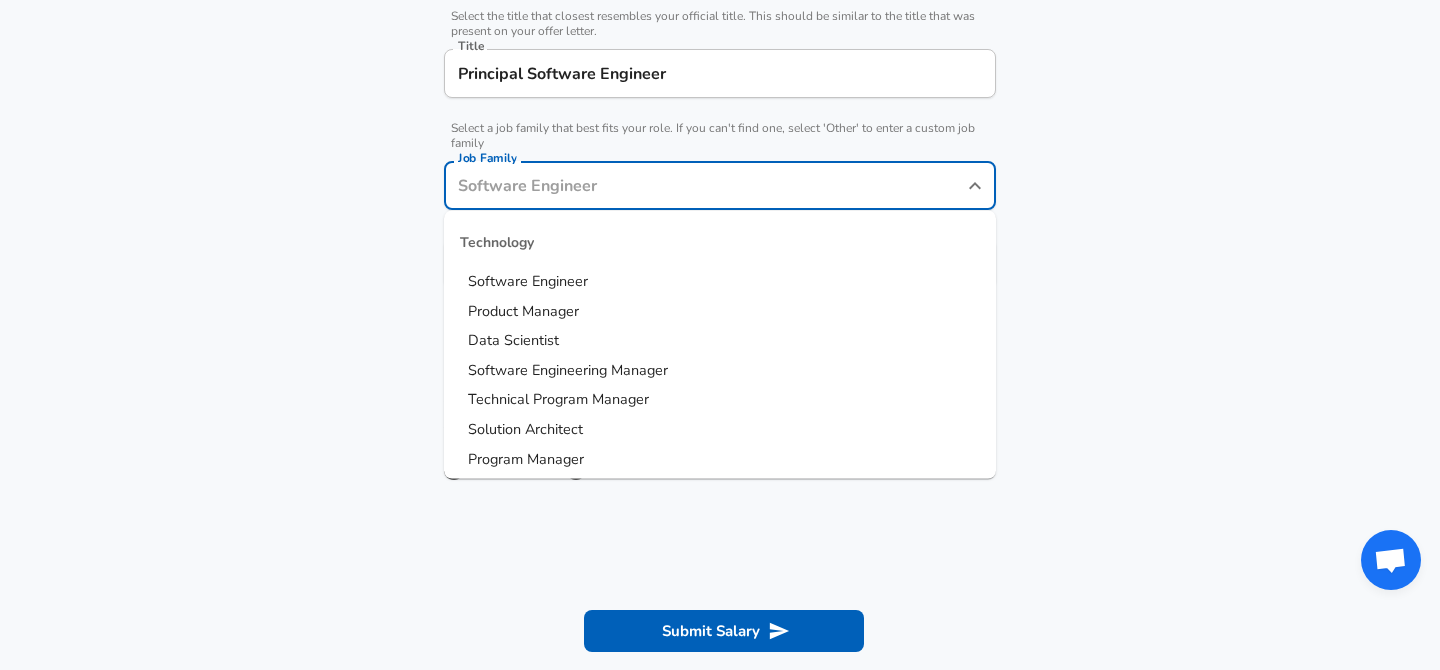 click on "Job Family" at bounding box center (705, 185) 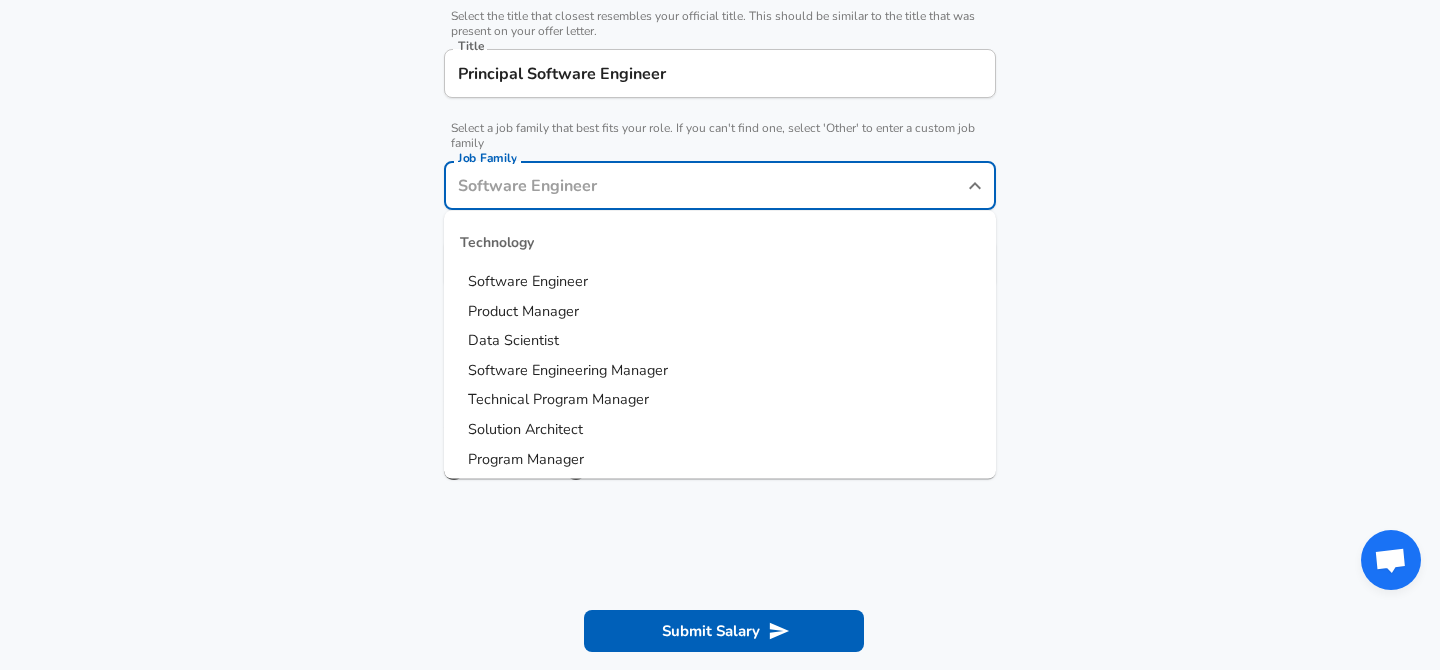 click on "Software Engineer" at bounding box center (528, 281) 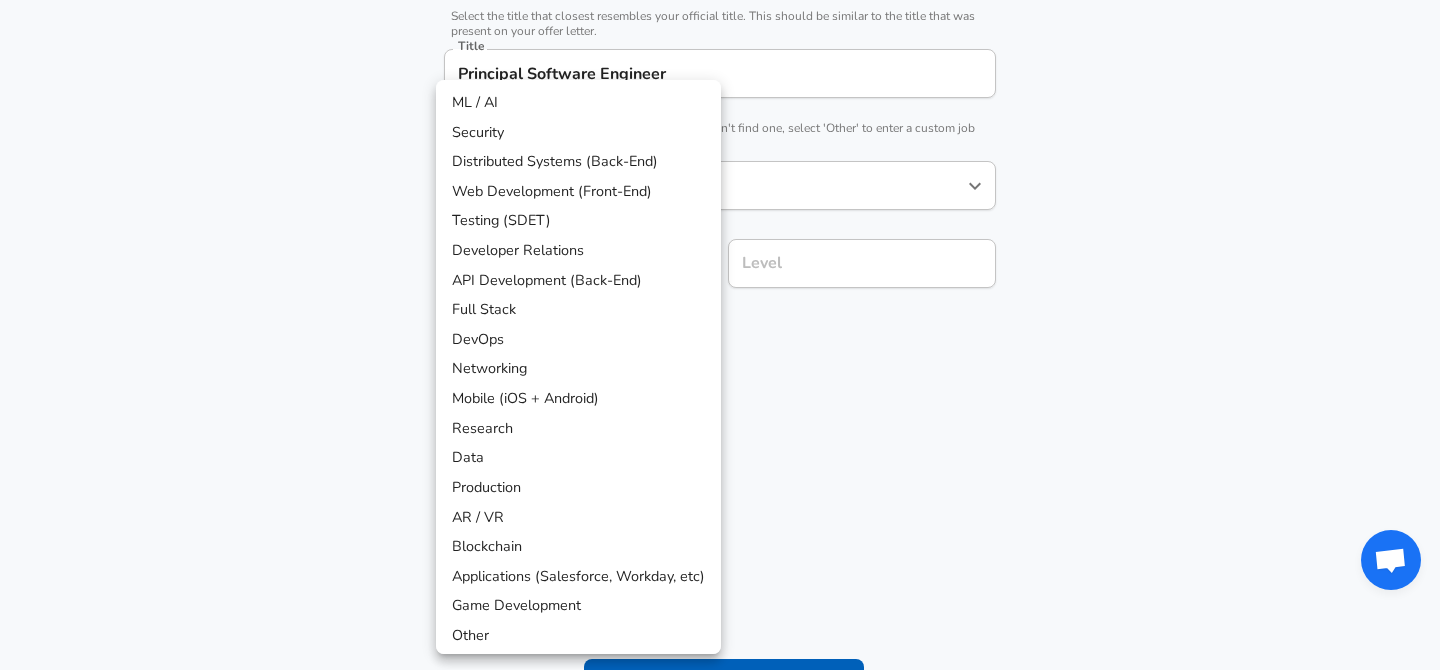 scroll, scrollTop: 566, scrollLeft: 0, axis: vertical 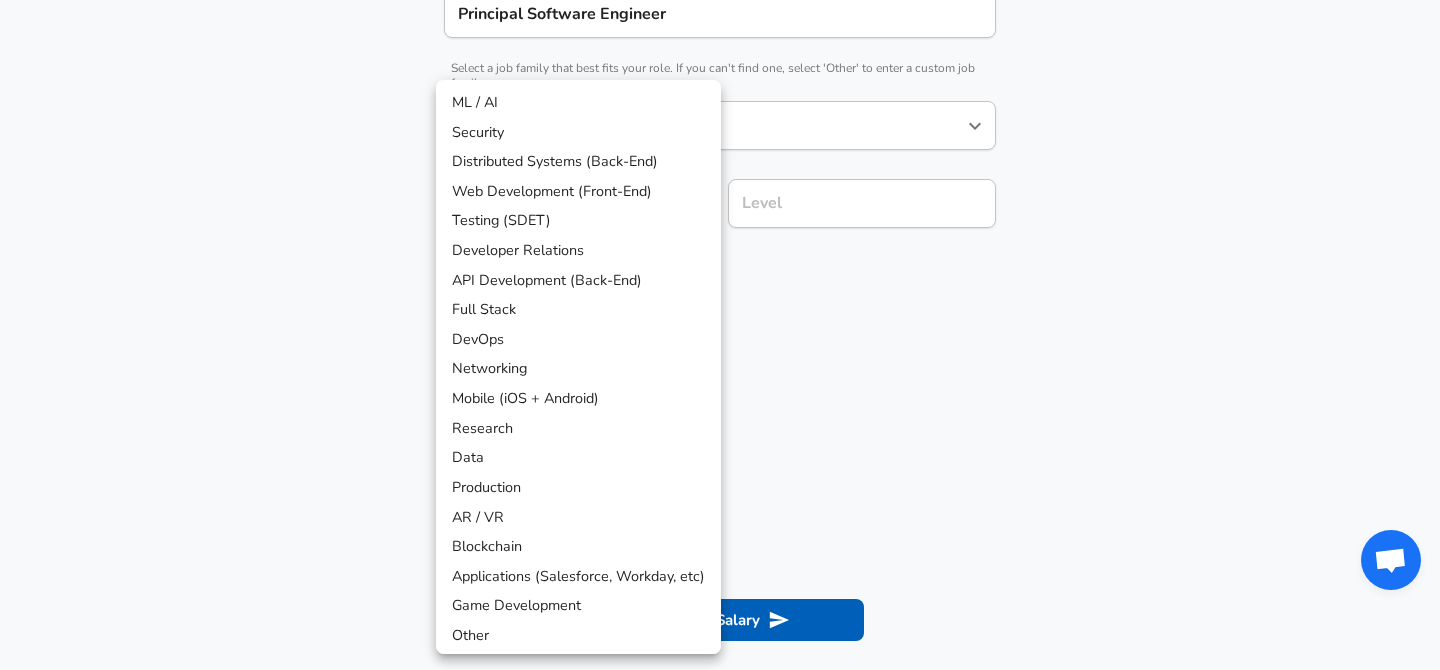 click on "Restart Add Your Salary Upload your offer letter   to verify your submission Enhance Privacy and Anonymity No Automatically hides specific fields until there are enough submissions to safely display the full details.   More Details Based on your submission and the data points that we have already collected, we will automatically hide and anonymize specific fields if there aren't enough data points to remain sufficiently anonymous. Company & Title Information   Enter the company you received your offer from Company Precisely Company   Select the title that closest resembles your official title. This should be similar to the title that was present on your offer letter. Title Principal Software Engineer Title   Select a job family that best fits your role. If you can't find one, select 'Other' to enter a custom job family Job Family Software Engineer Job Family   Select a Specialization that best fits your role. If you can't find one, select 'Other' to enter a custom specialization Select Specialization ​" at bounding box center (720, -231) 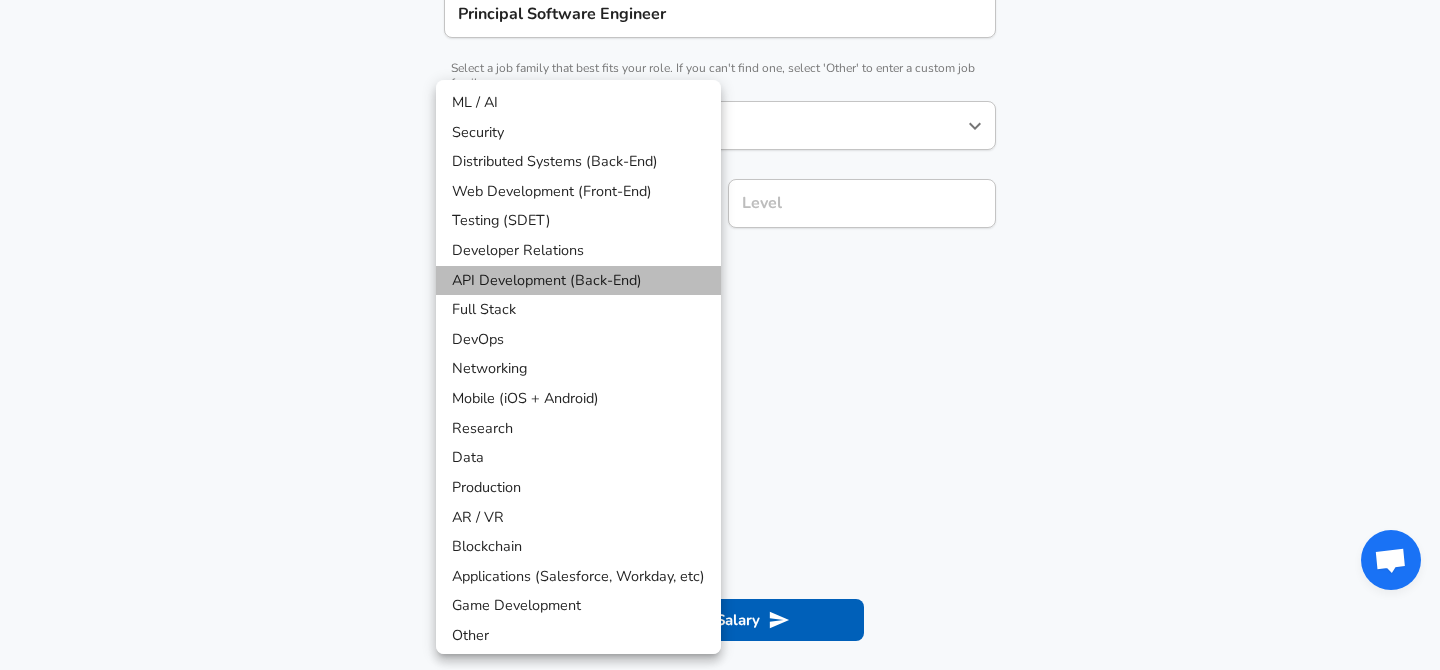 click on "API Development (Back-End)" at bounding box center (578, 281) 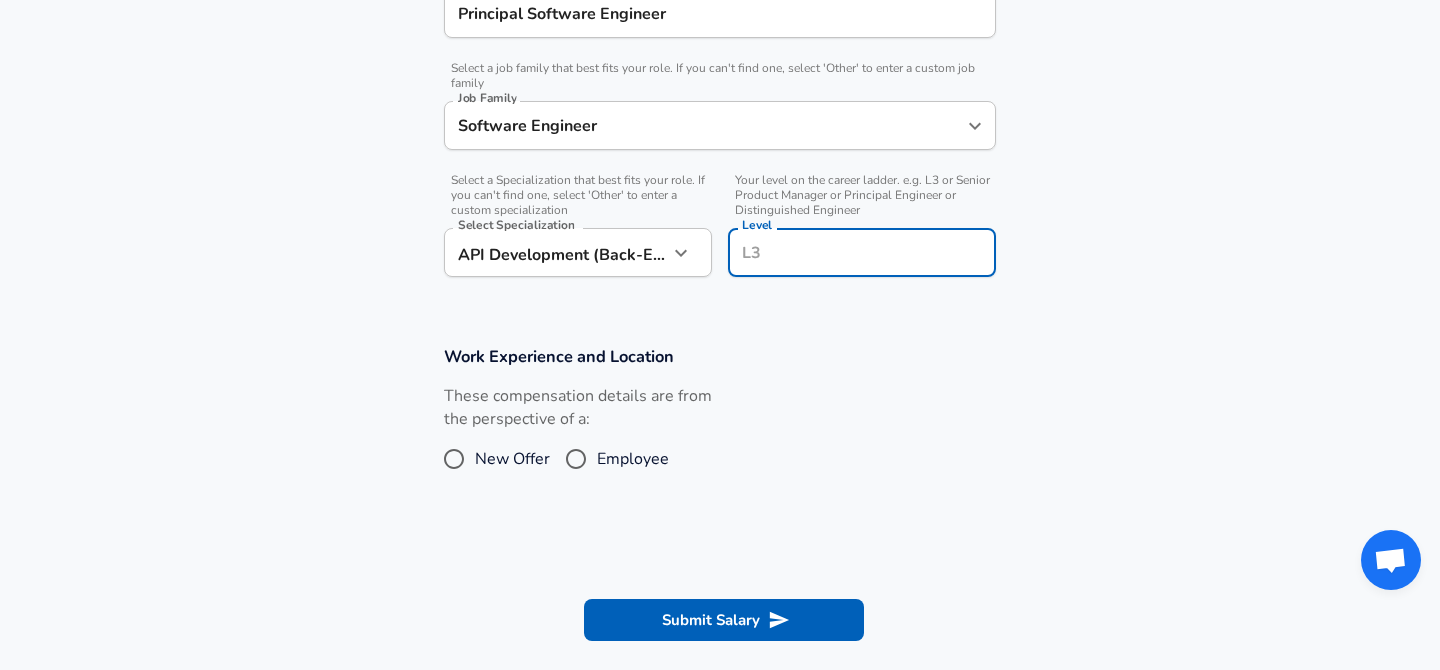 scroll, scrollTop: 606, scrollLeft: 0, axis: vertical 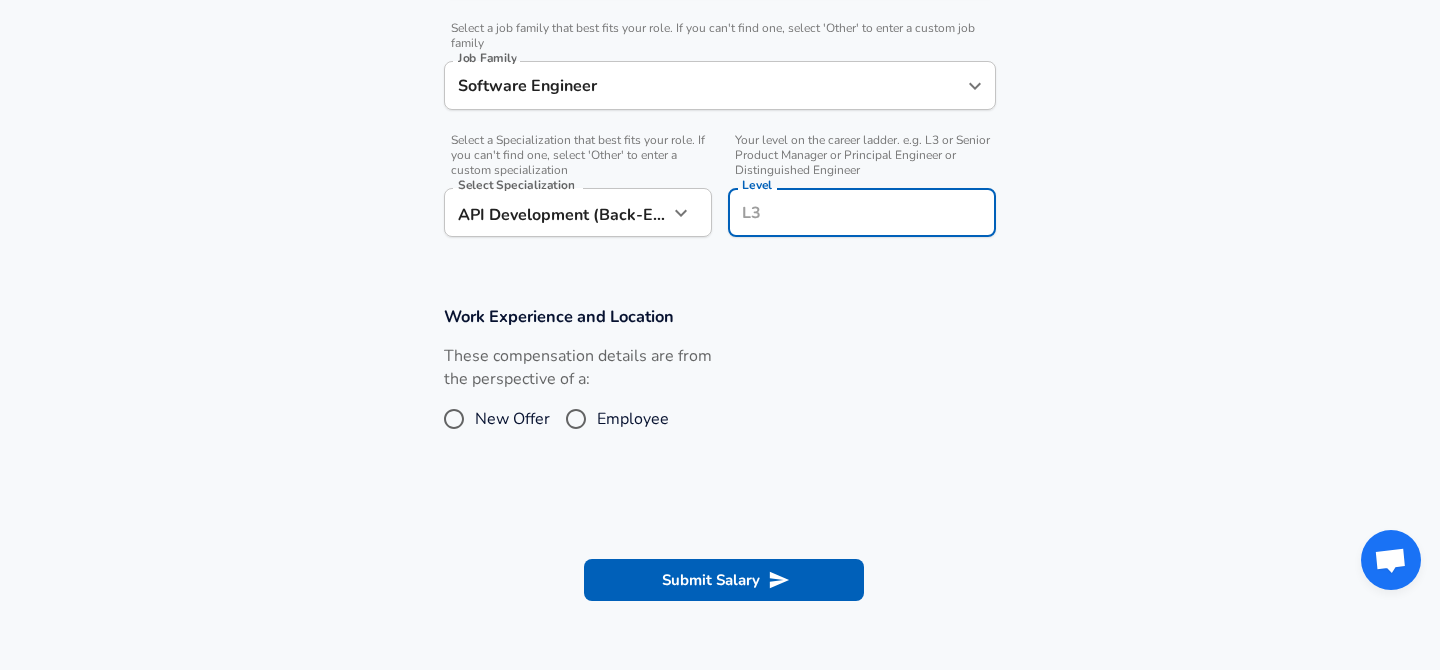 click on "Level Level" at bounding box center (862, 215) 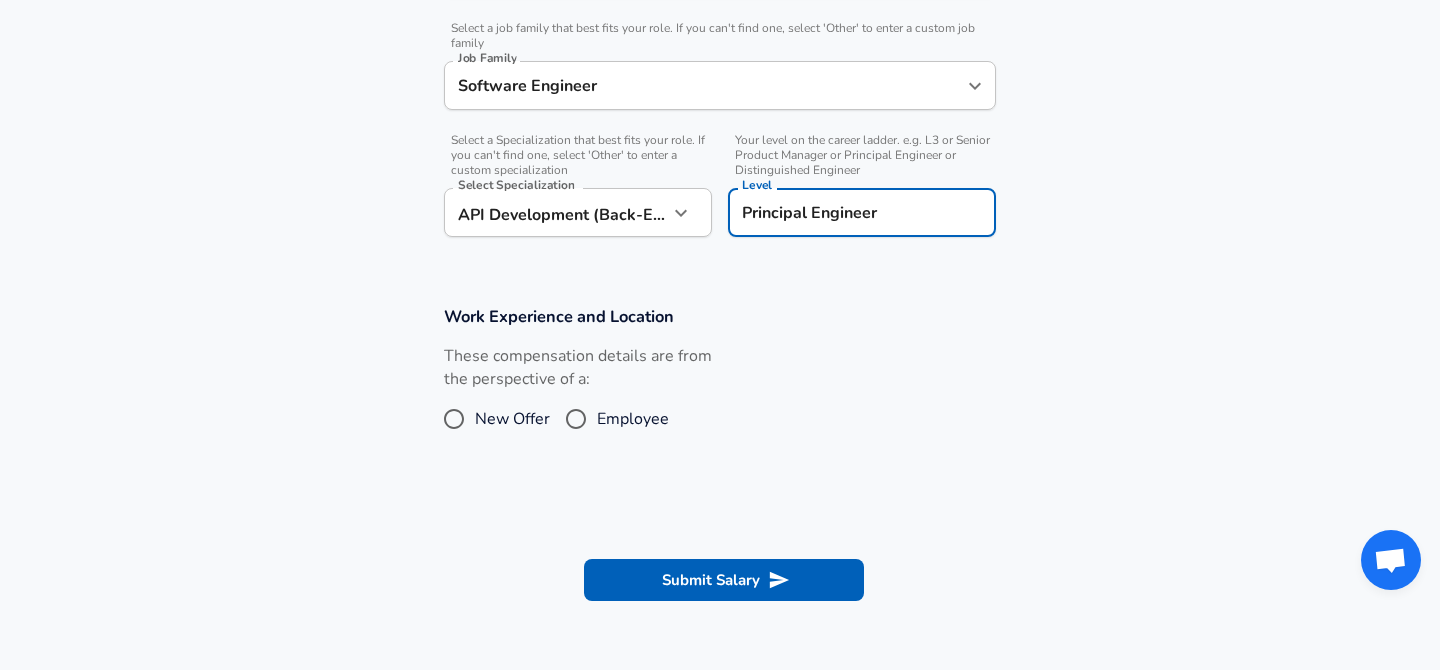 type on "Principal Engineer" 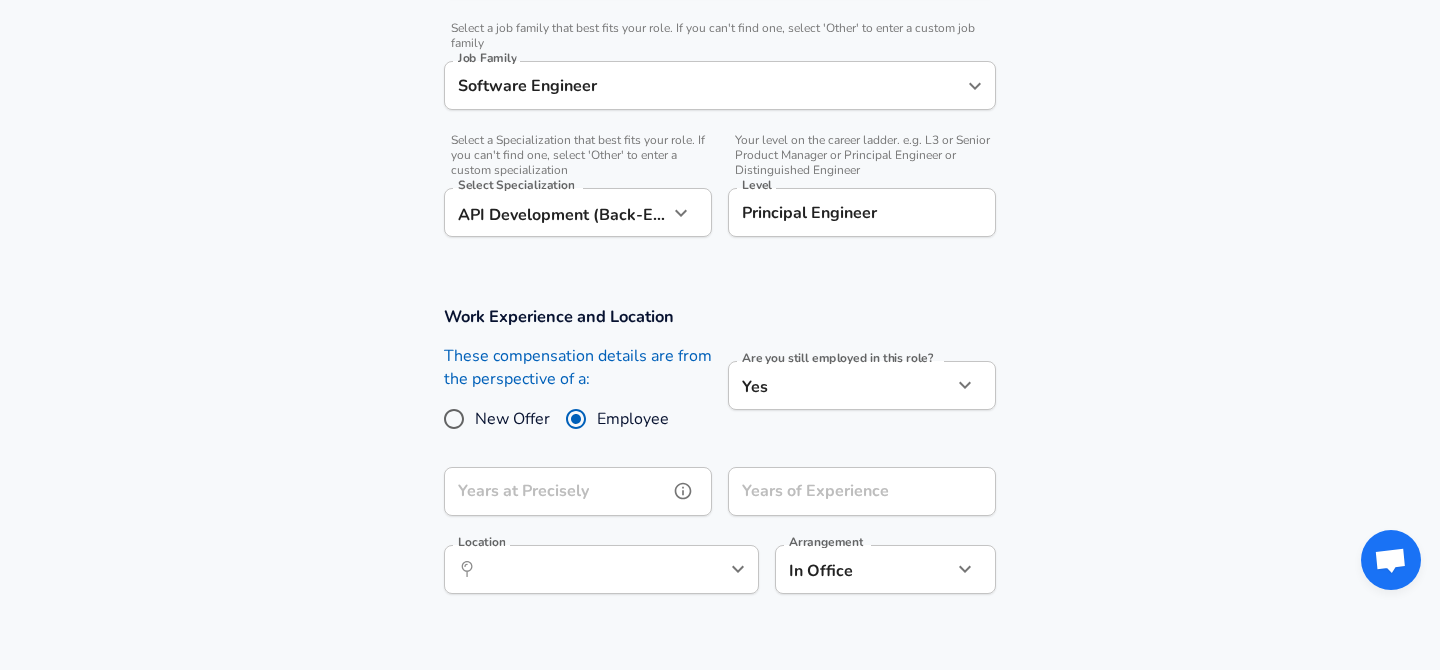 click on "Years at Precisely" at bounding box center (556, 491) 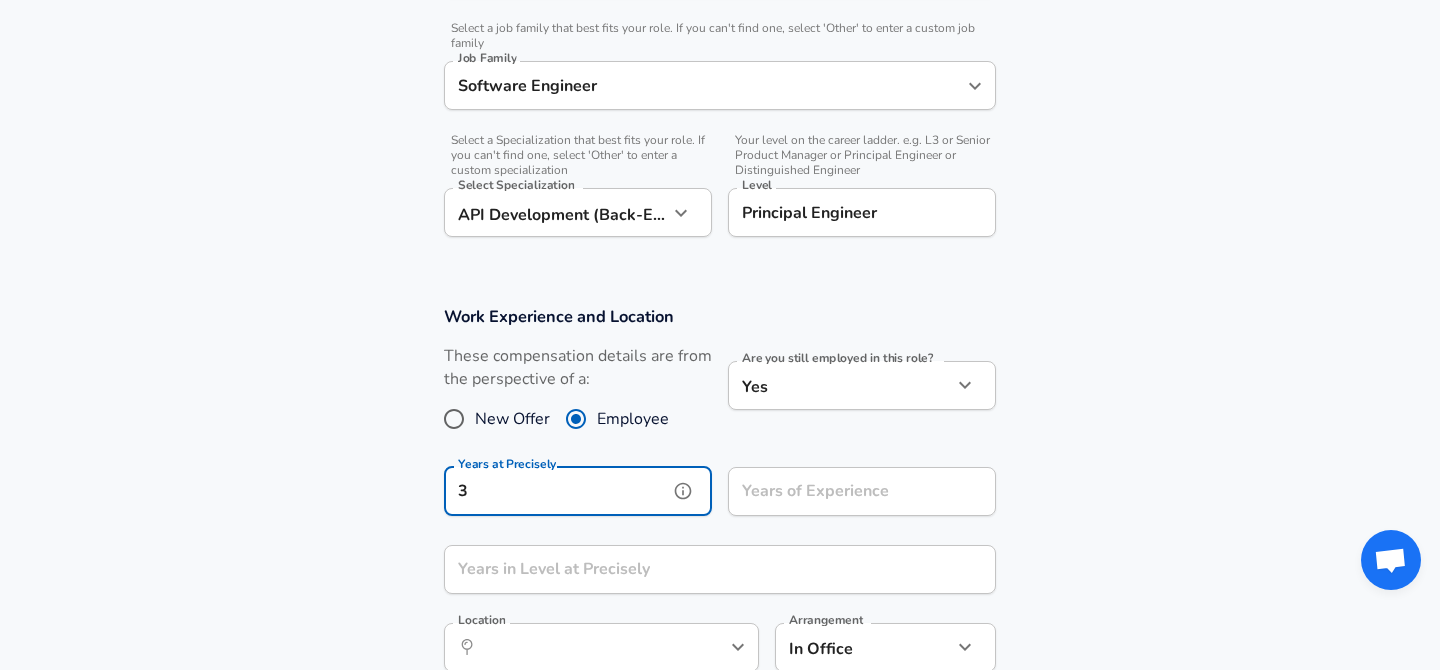 type on "3" 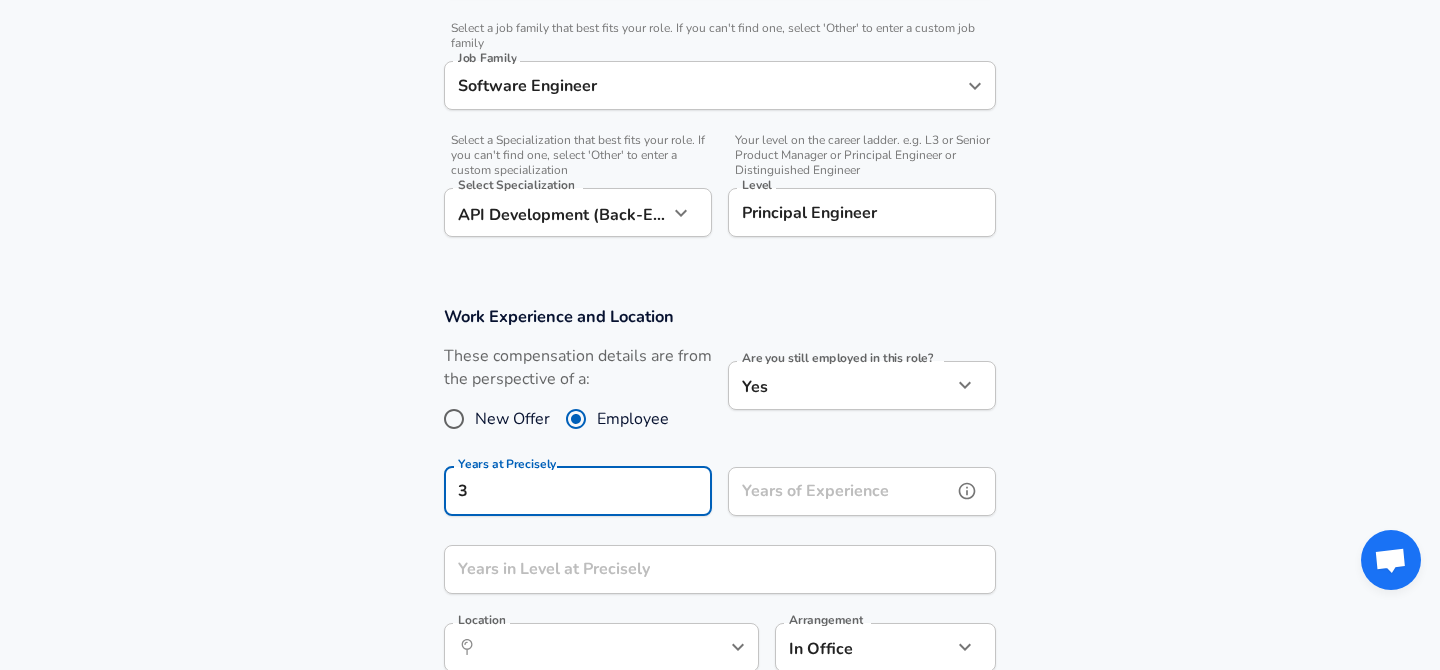click on "Years of Experience" at bounding box center (840, 491) 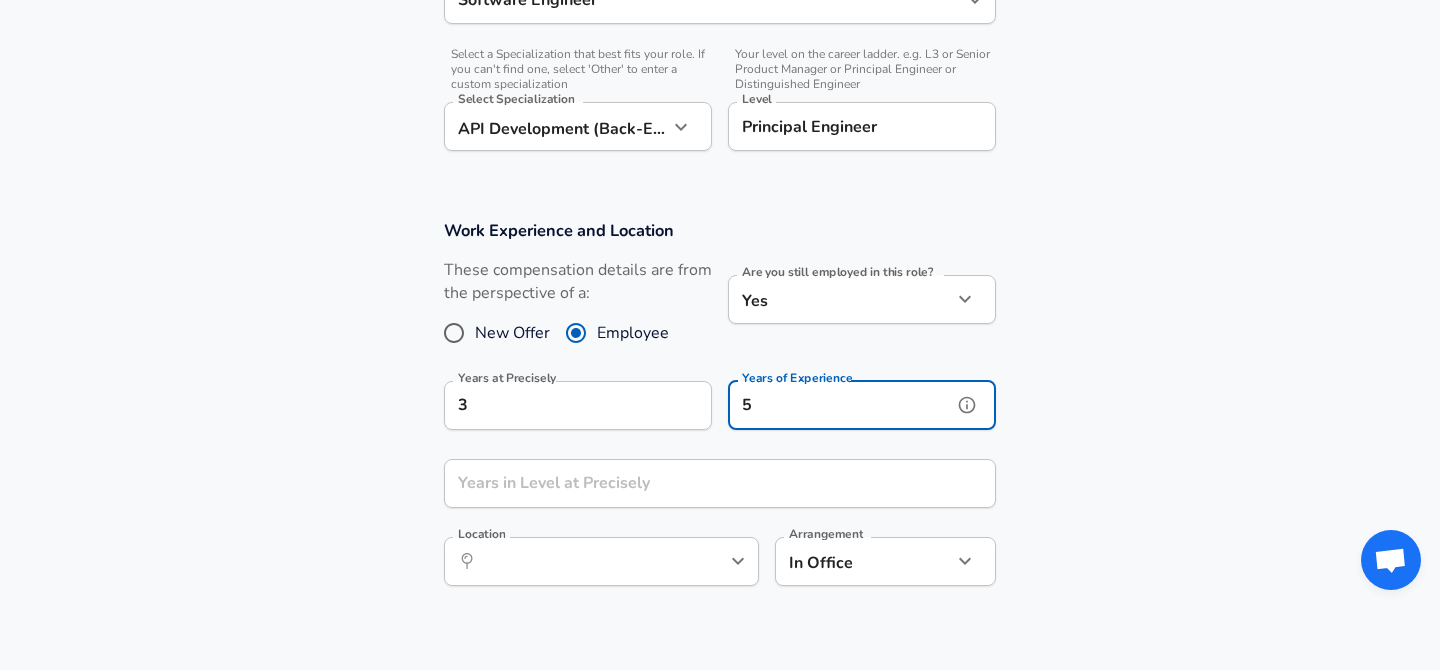 scroll, scrollTop: 696, scrollLeft: 0, axis: vertical 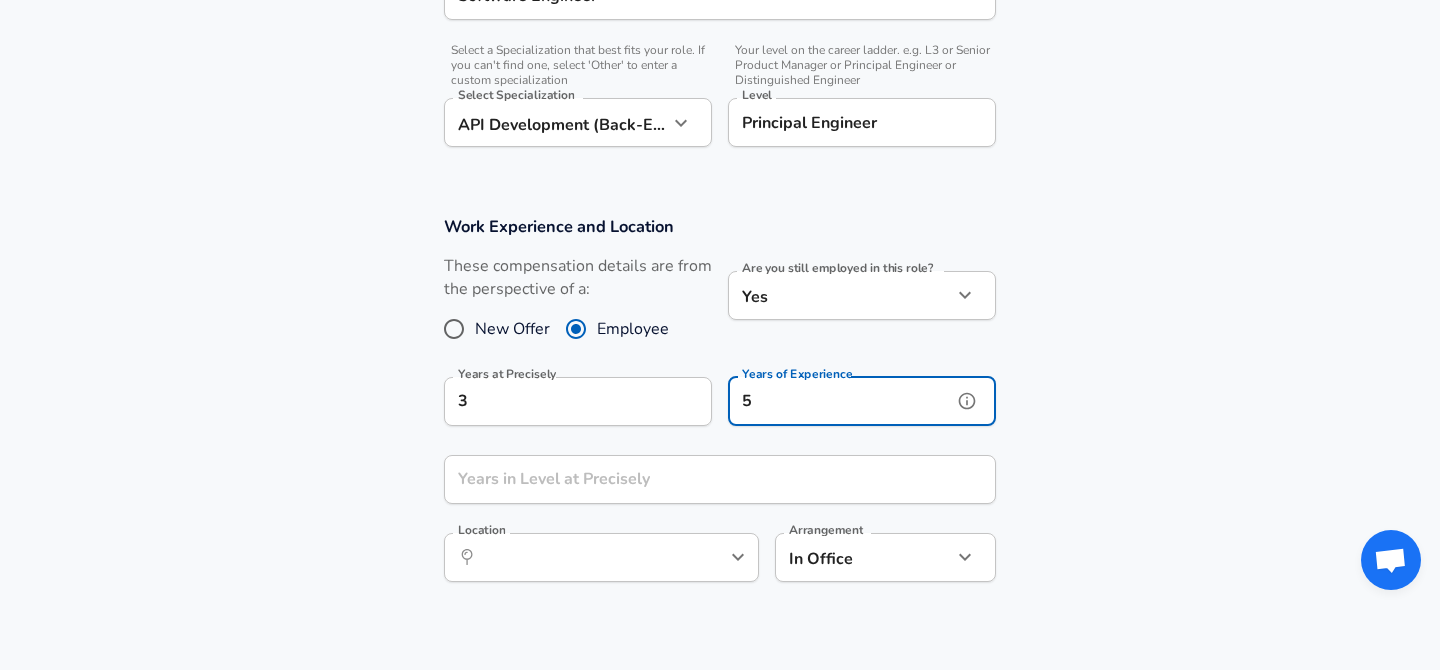 type on "5" 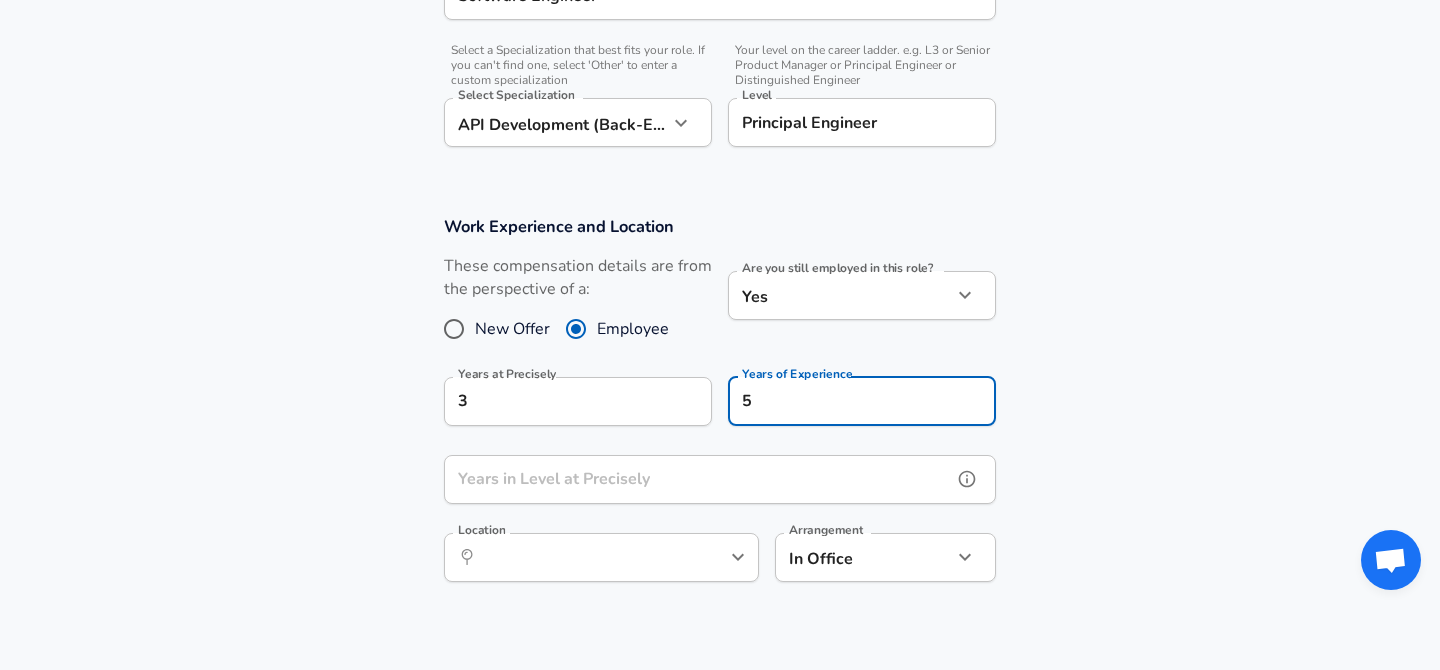 click on "Years in Level at Precisely" at bounding box center [698, 479] 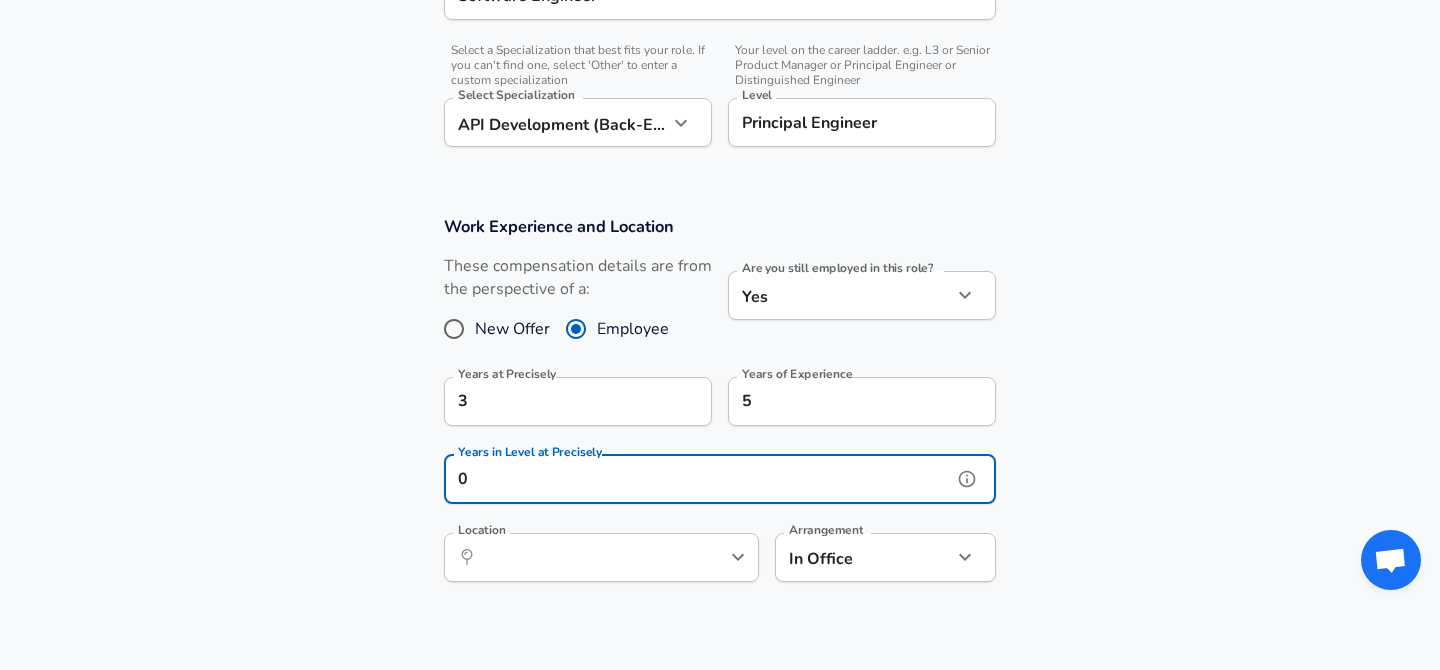 type on "0" 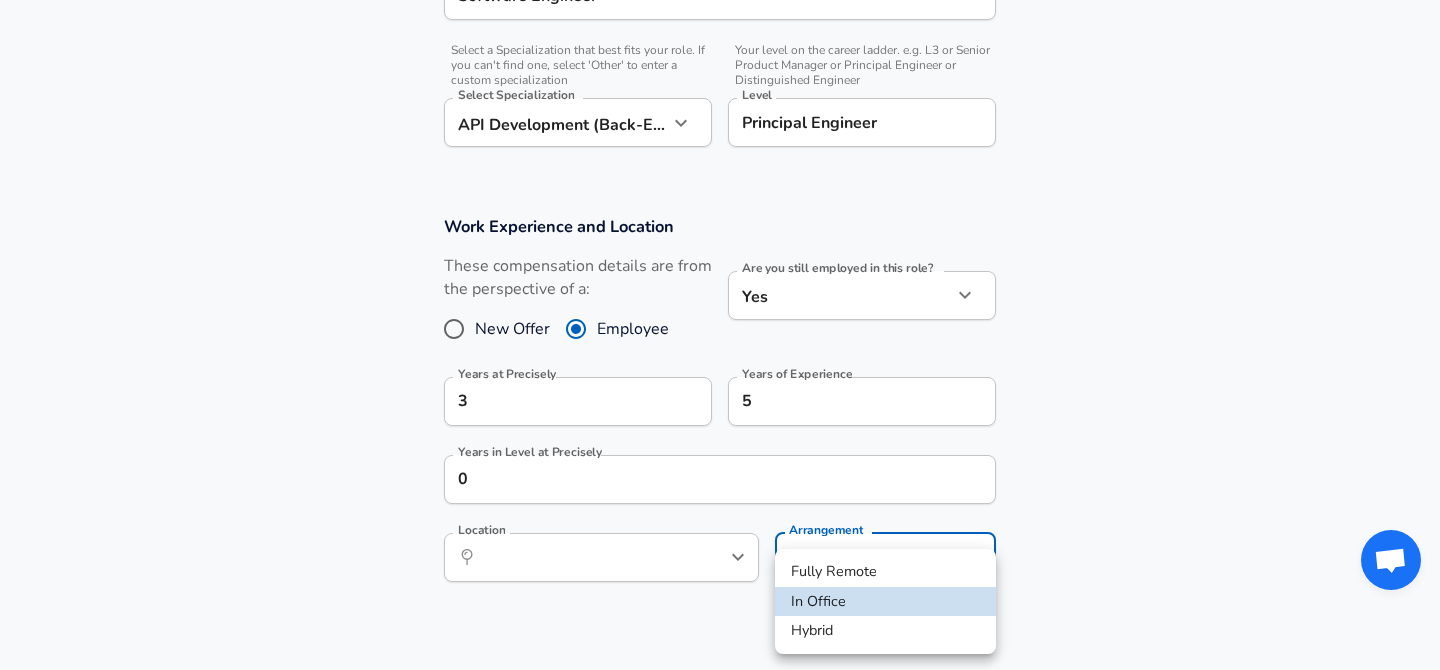 click on "Restart Add Your Salary Upload your offer letter   to verify your submission Enhance Privacy and Anonymity No Automatically hides specific fields until there are enough submissions to safely display the full details.   More Details Based on your submission and the data points that we have already collected, we will automatically hide and anonymize specific fields if there aren't enough data points to remain sufficiently anonymous. Company & Title Information   Enter the company you received your offer from Company Precisely Company   Select the title that closest resembles your official title. This should be similar to the title that was present on your offer letter. Title Principal Software Engineer Title   Select a job family that best fits your role. If you can't find one, select 'Other' to enter a custom job family Job Family Software Engineer Job Family   Select a Specialization that best fits your role. If you can't find one, select 'Other' to enter a custom specialization Select Specialization   Level" at bounding box center [720, -361] 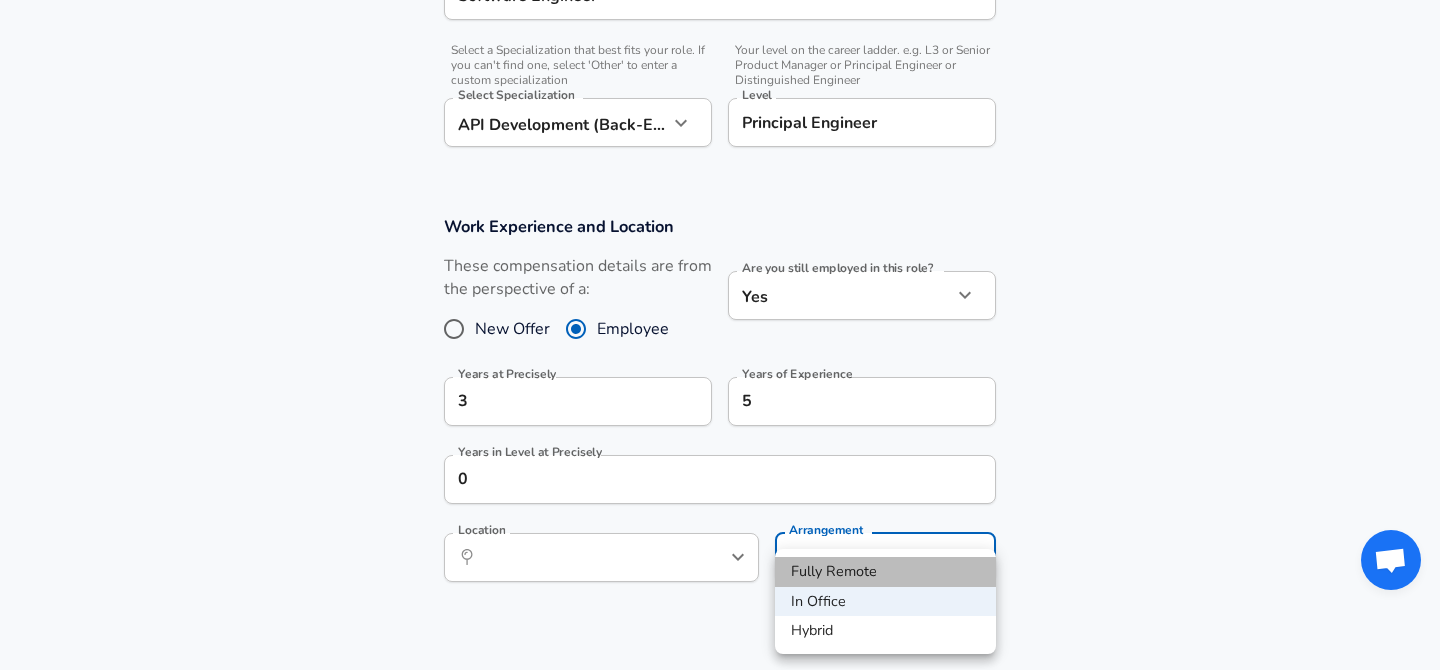 click on "Fully Remote" at bounding box center (885, 572) 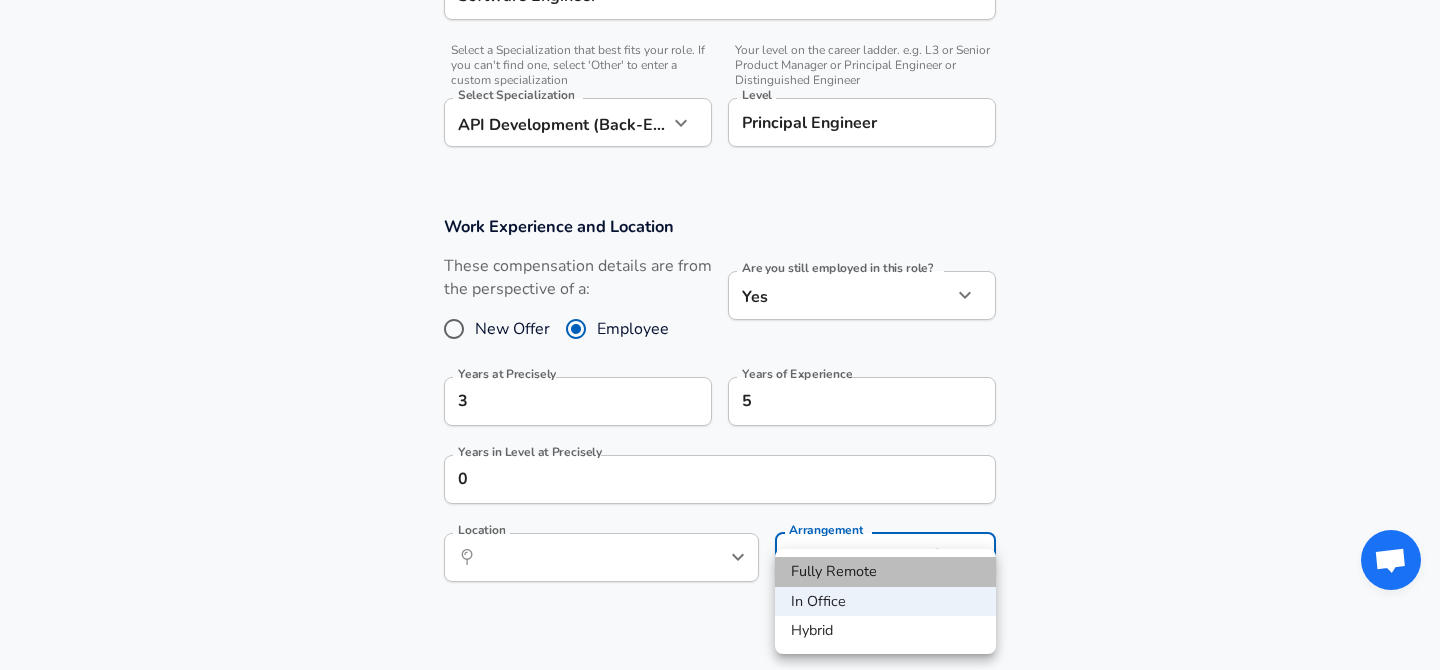 type on "remote" 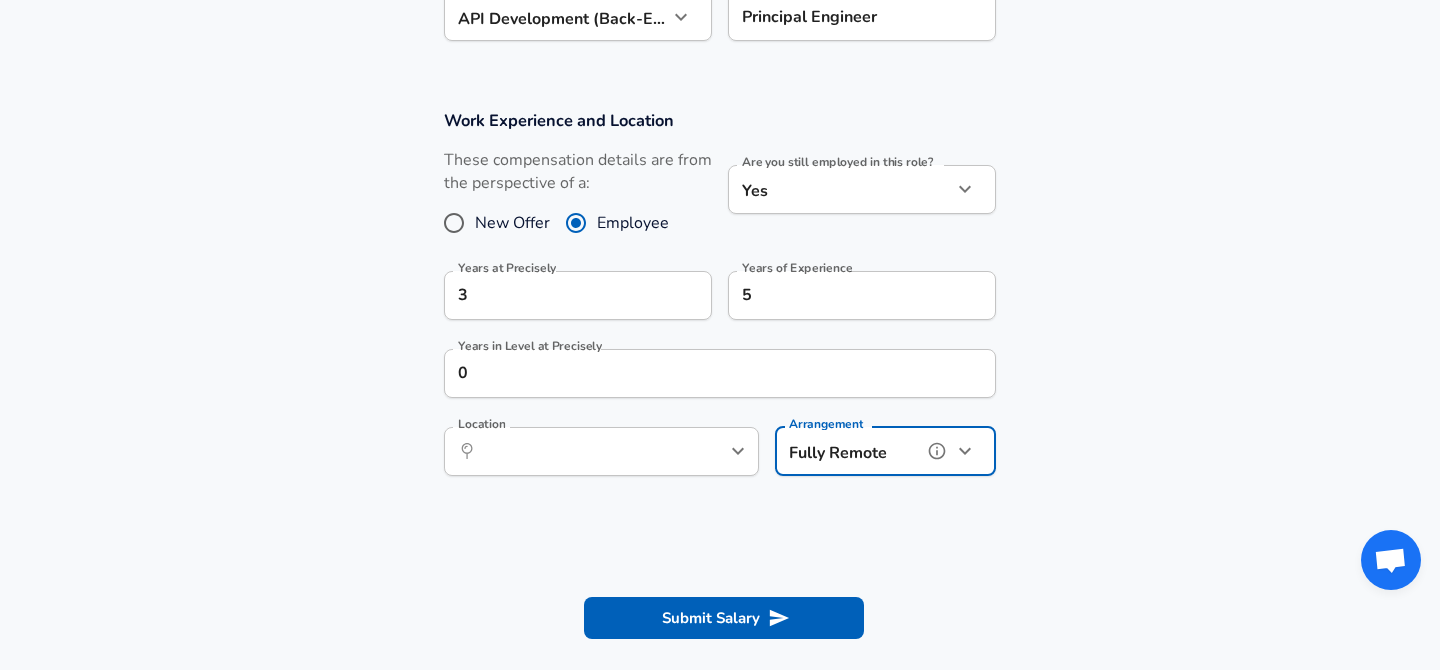 scroll, scrollTop: 805, scrollLeft: 0, axis: vertical 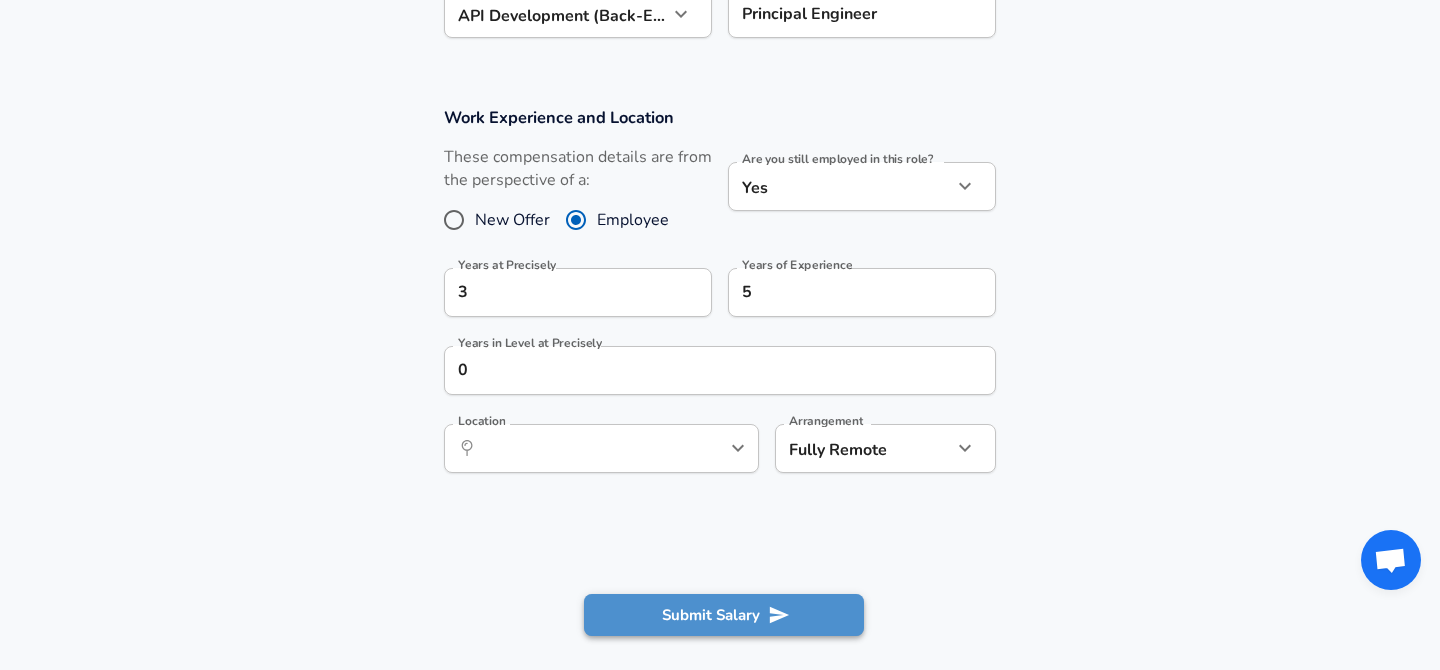click 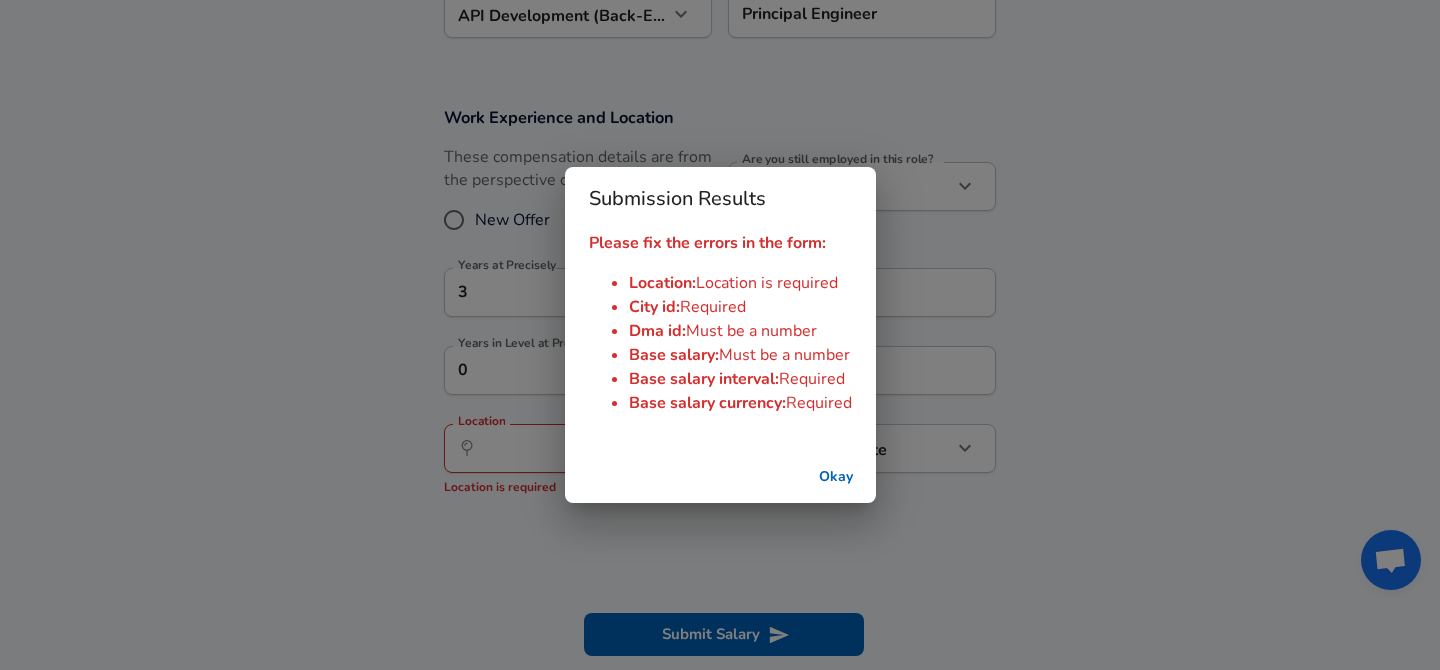 click on "Okay" at bounding box center [836, 477] 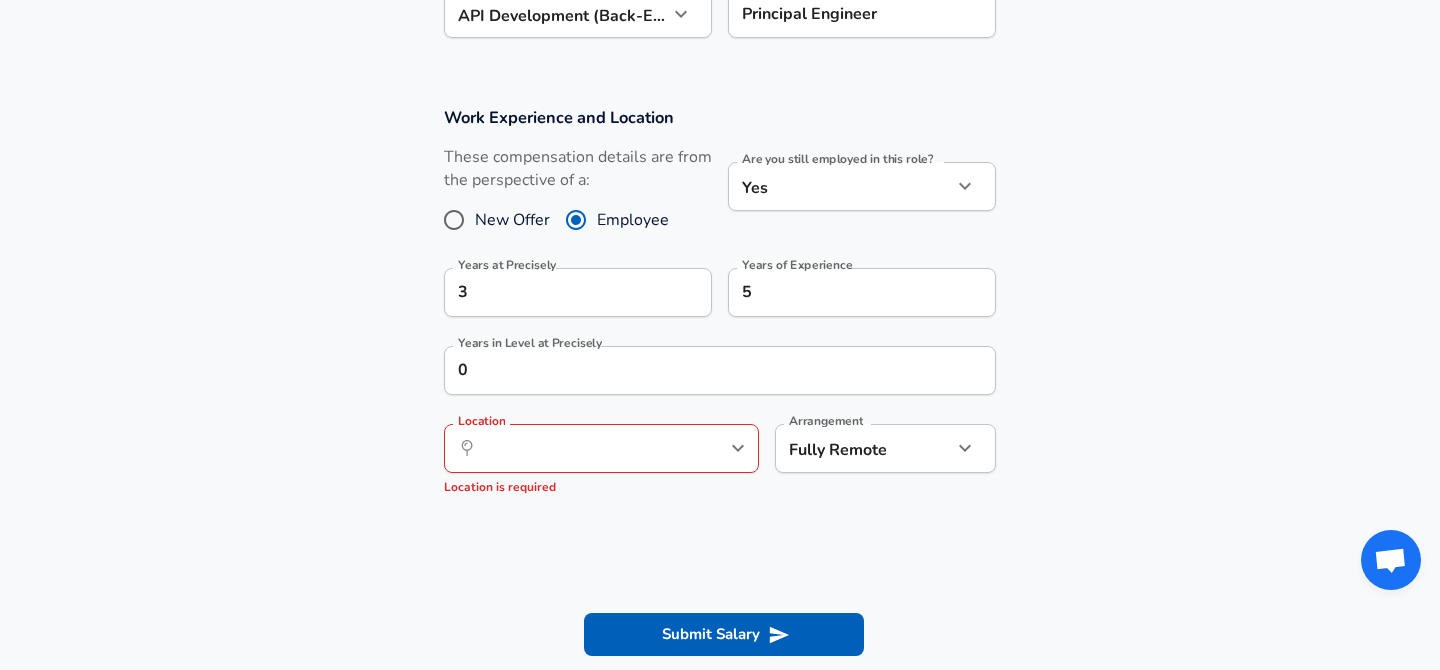 click on "​ Location" at bounding box center (601, 448) 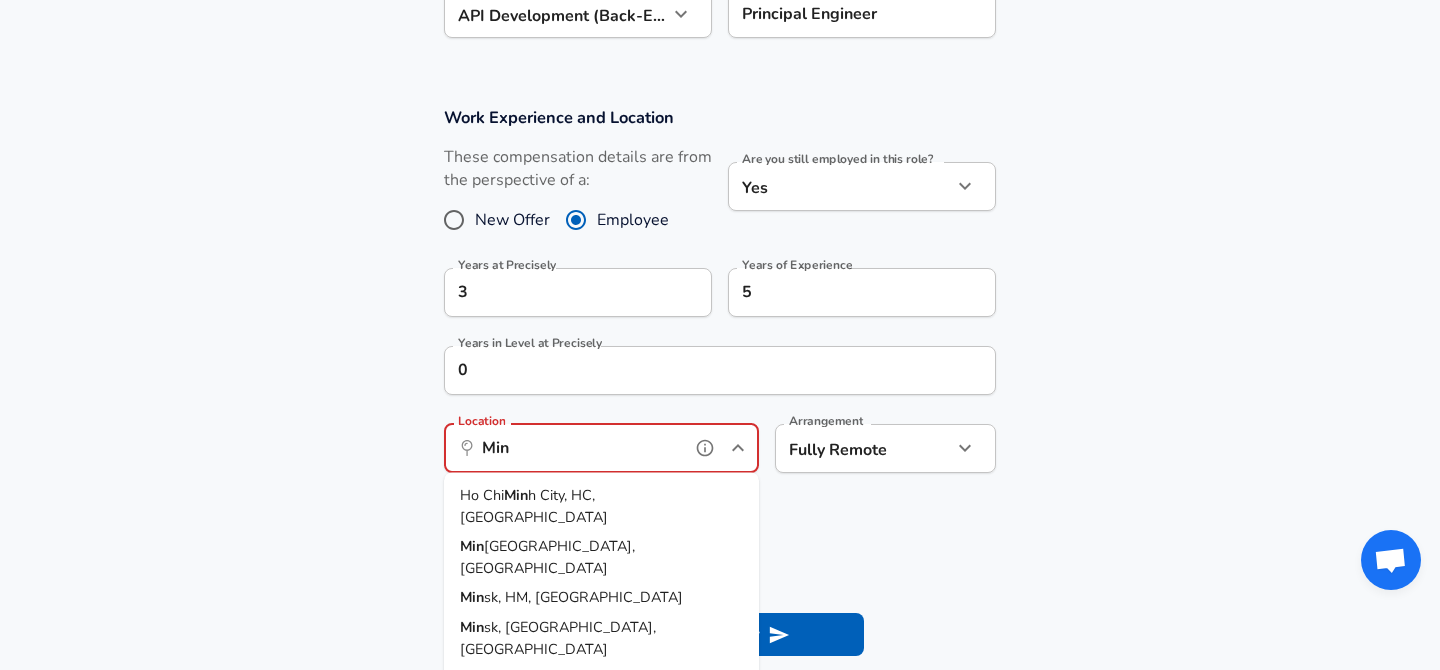 click on "[GEOGRAPHIC_DATA], [GEOGRAPHIC_DATA]" at bounding box center (547, 557) 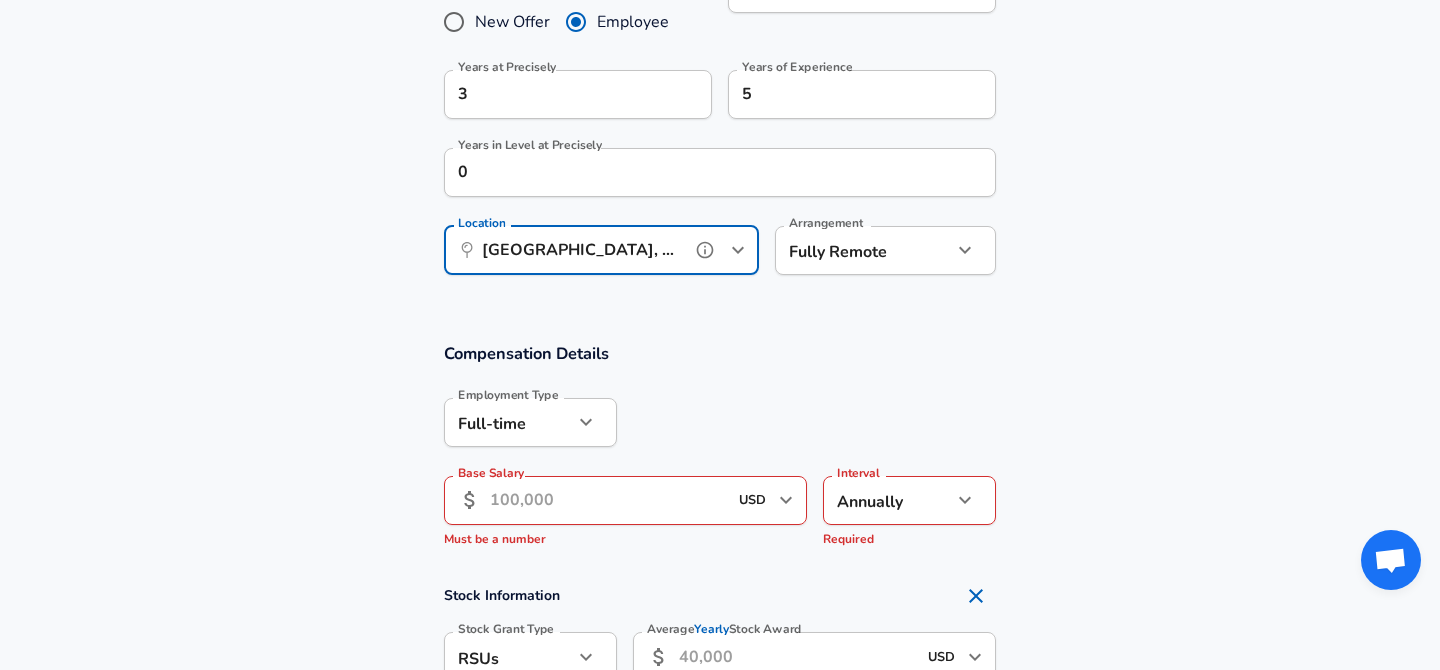 scroll, scrollTop: 1022, scrollLeft: 0, axis: vertical 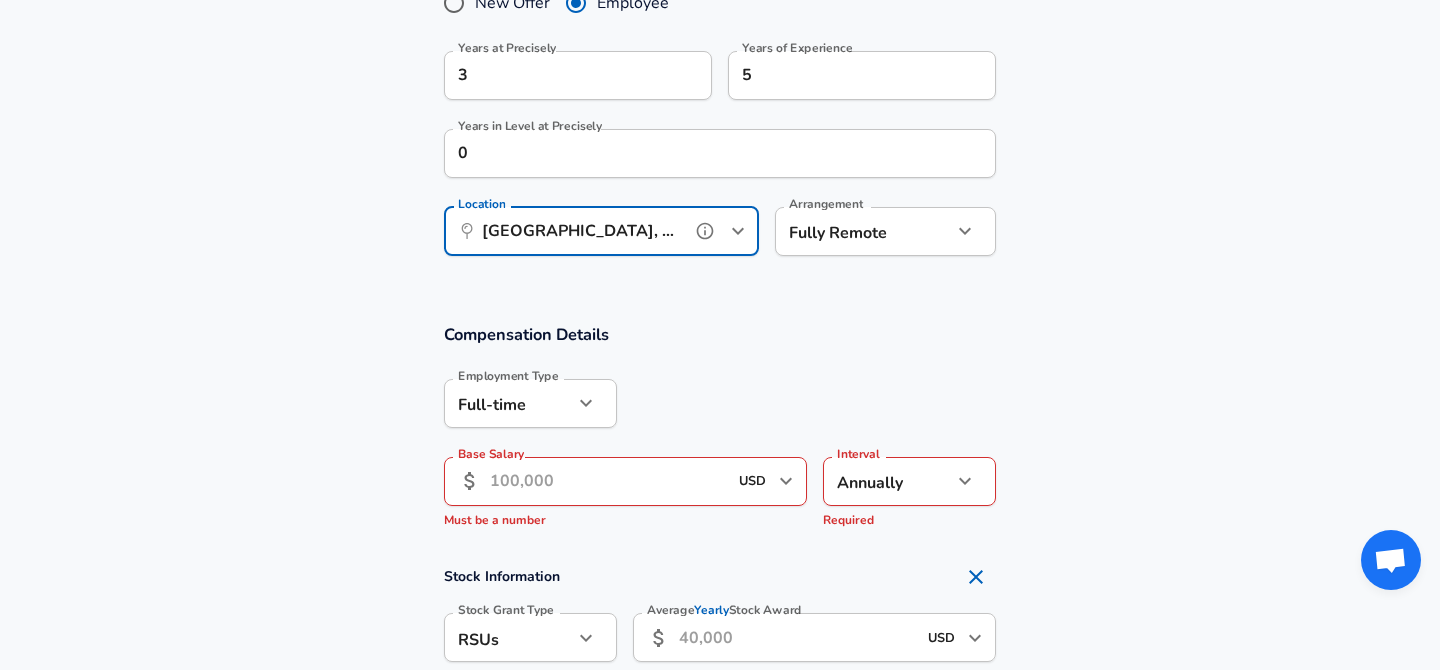 type on "[GEOGRAPHIC_DATA], [GEOGRAPHIC_DATA]" 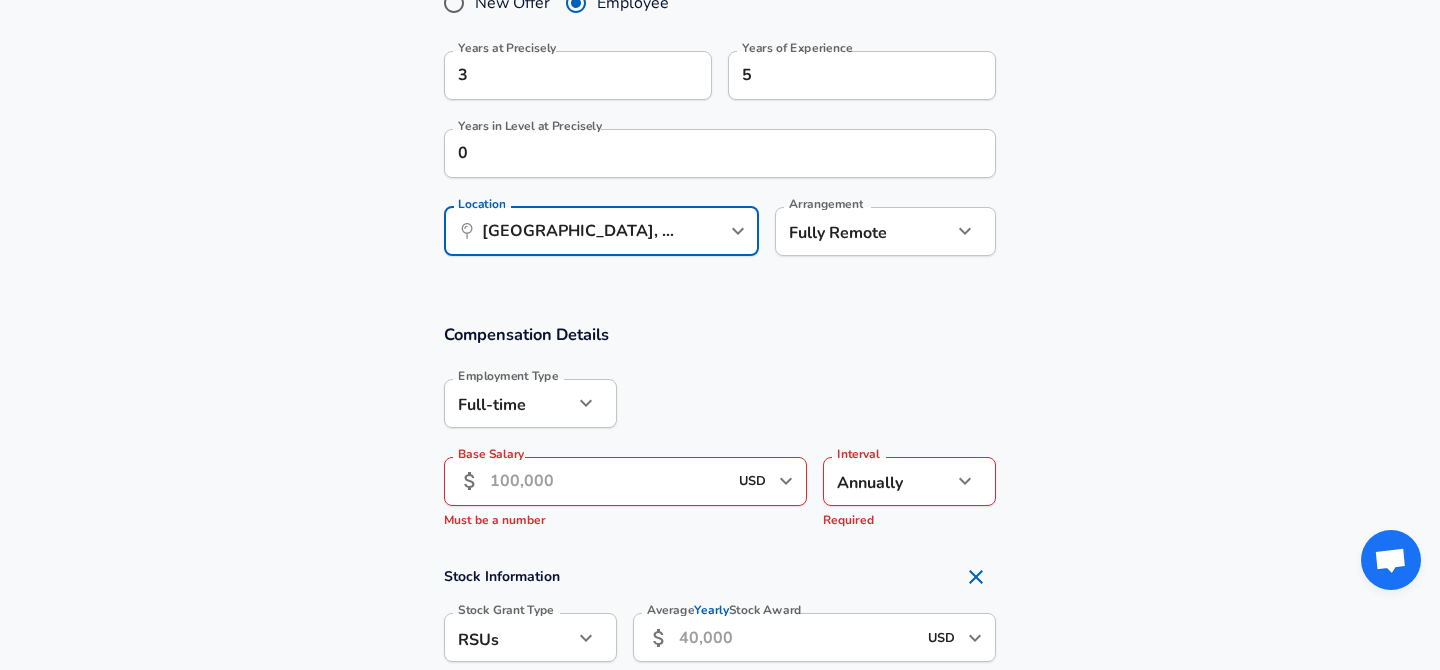 click on "Base Salary" at bounding box center (608, 481) 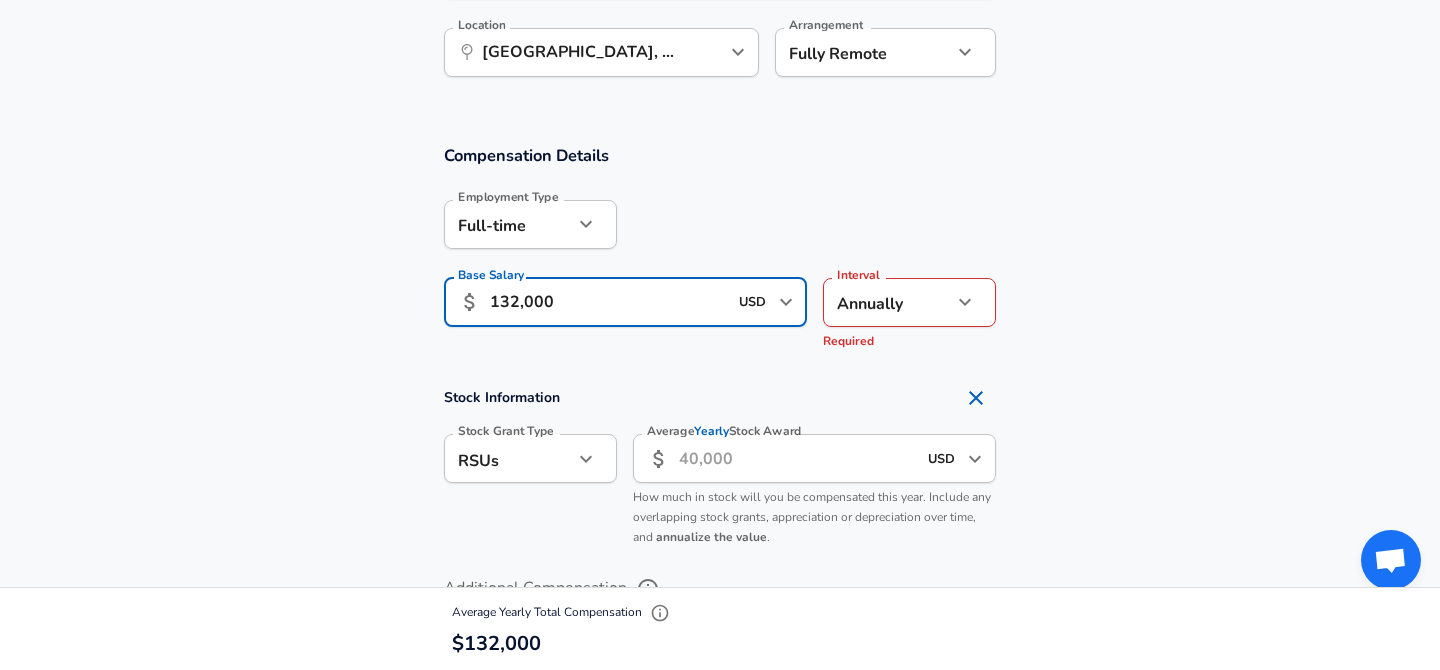 scroll, scrollTop: 1203, scrollLeft: 0, axis: vertical 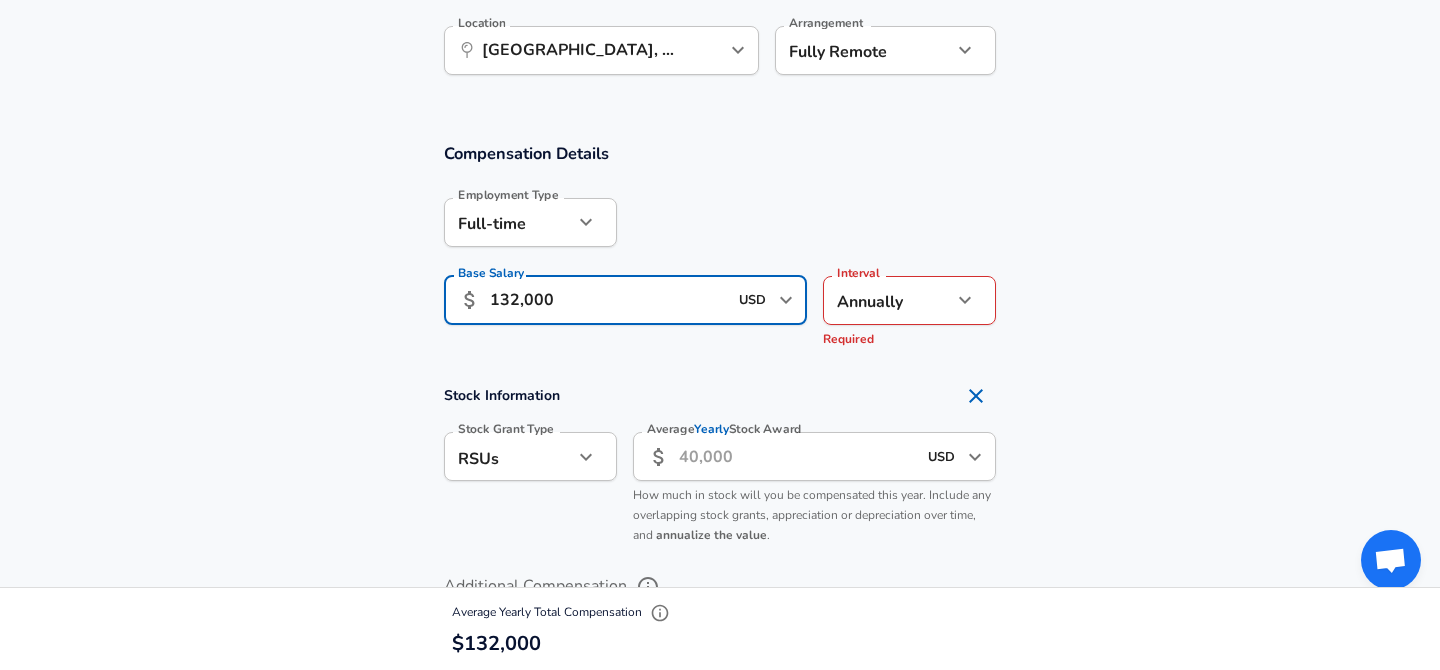 type on "132,000" 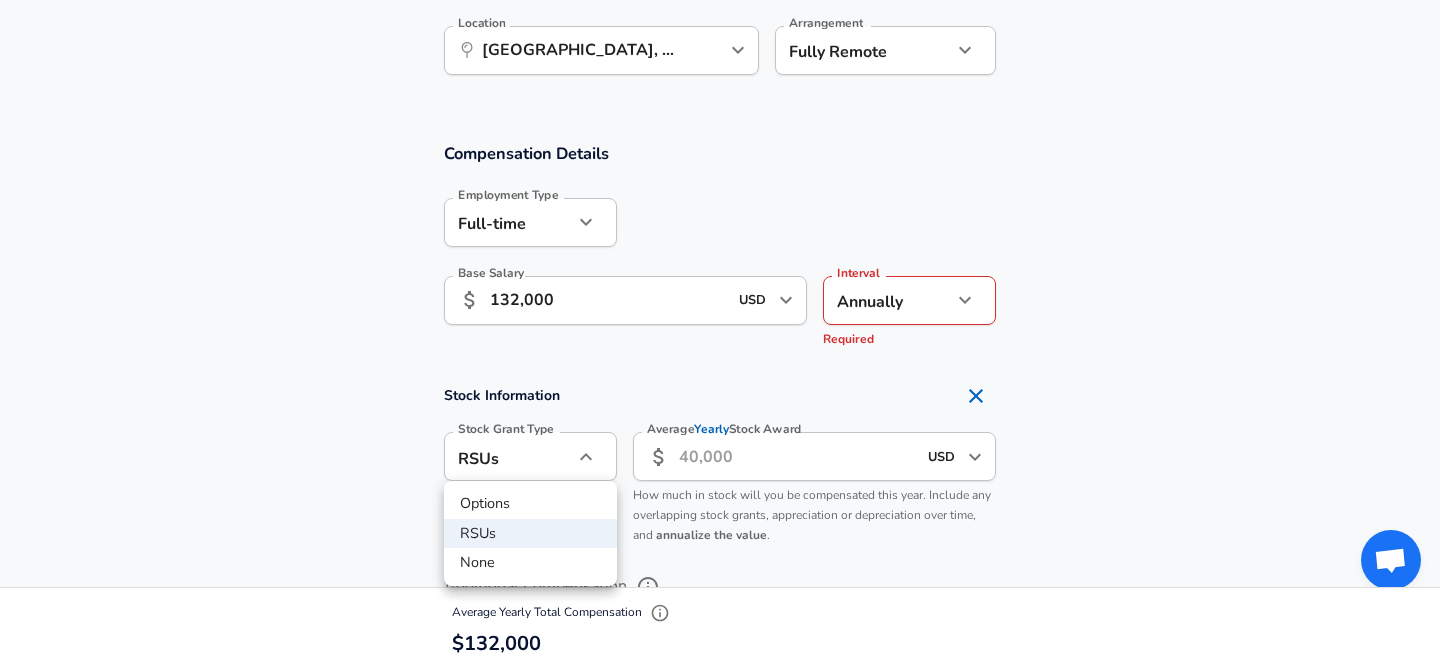 click on "None" at bounding box center [530, 563] 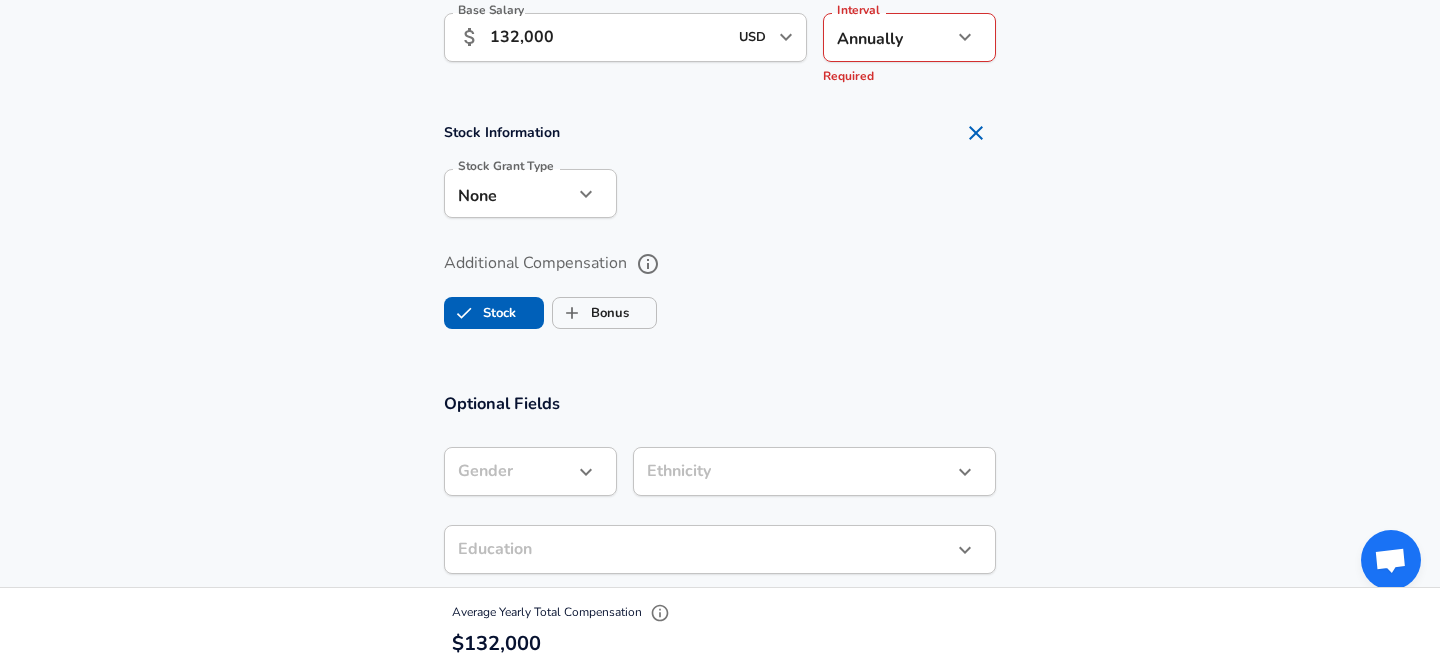 scroll, scrollTop: 1470, scrollLeft: 0, axis: vertical 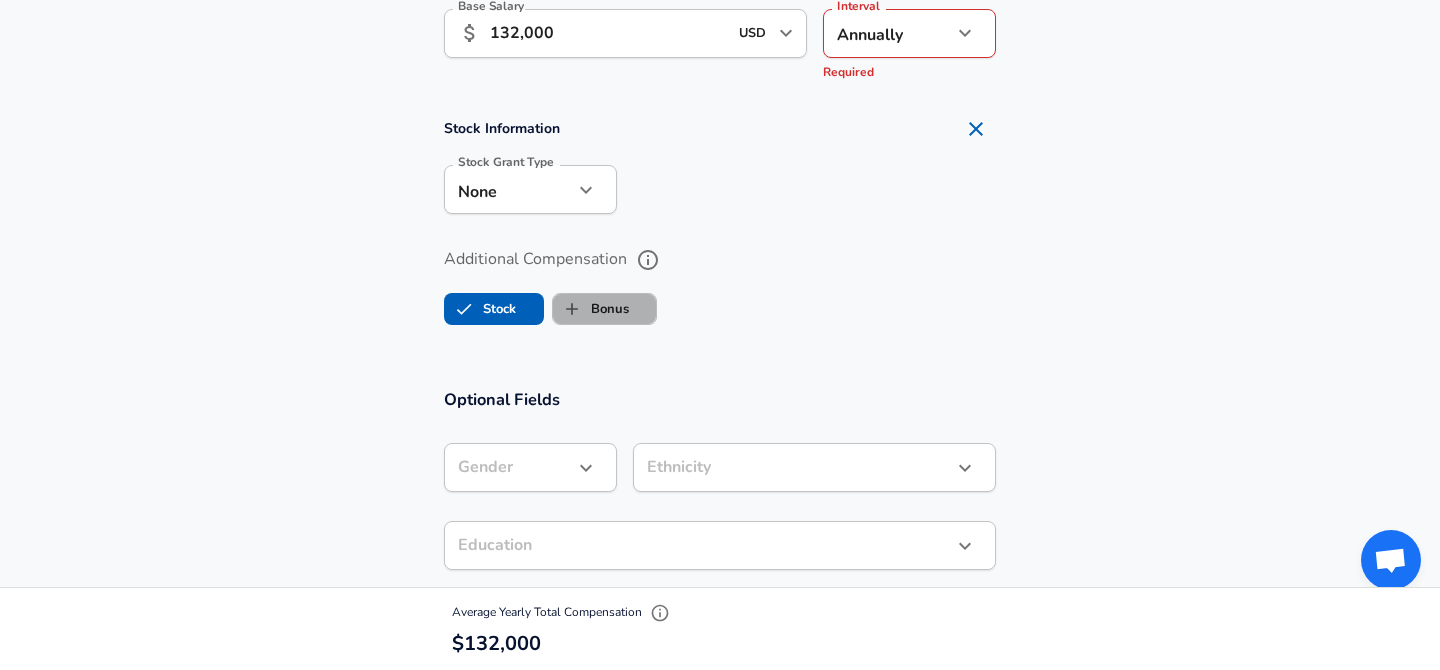 click on "Bonus" at bounding box center [591, 309] 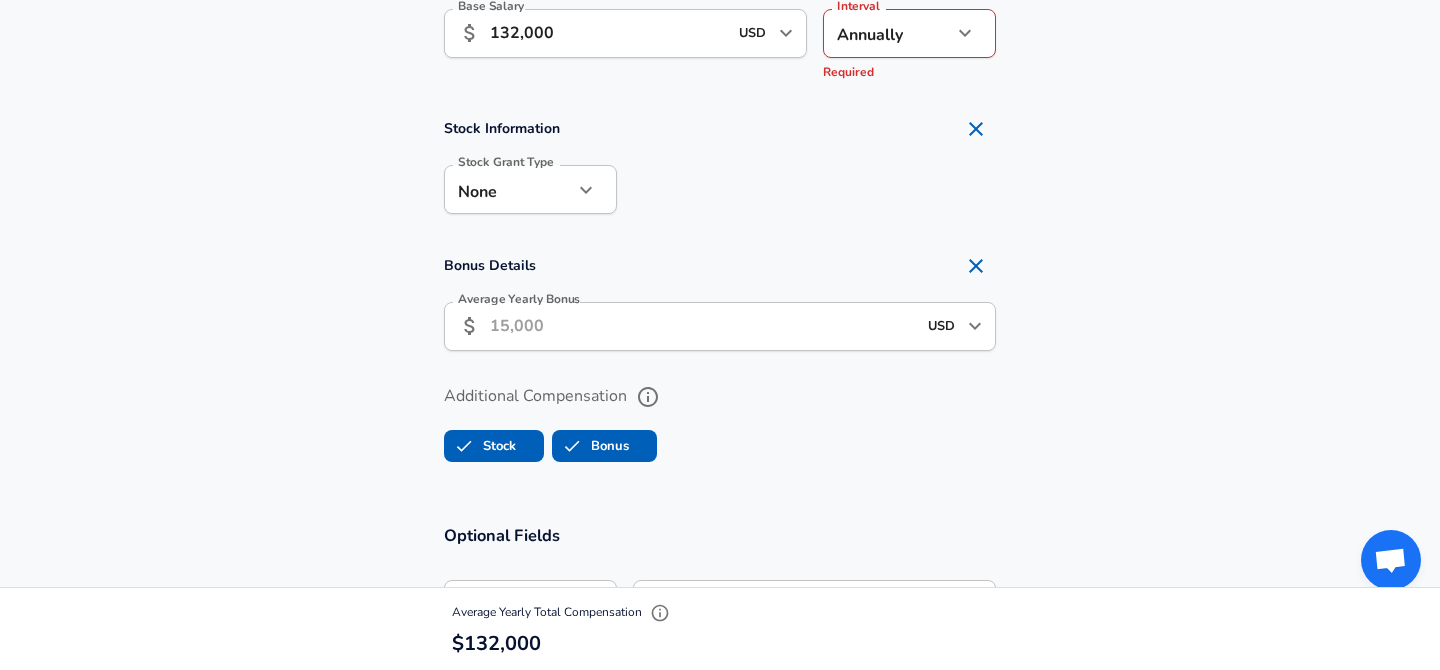 click on "Average Yearly Bonus" at bounding box center [703, 326] 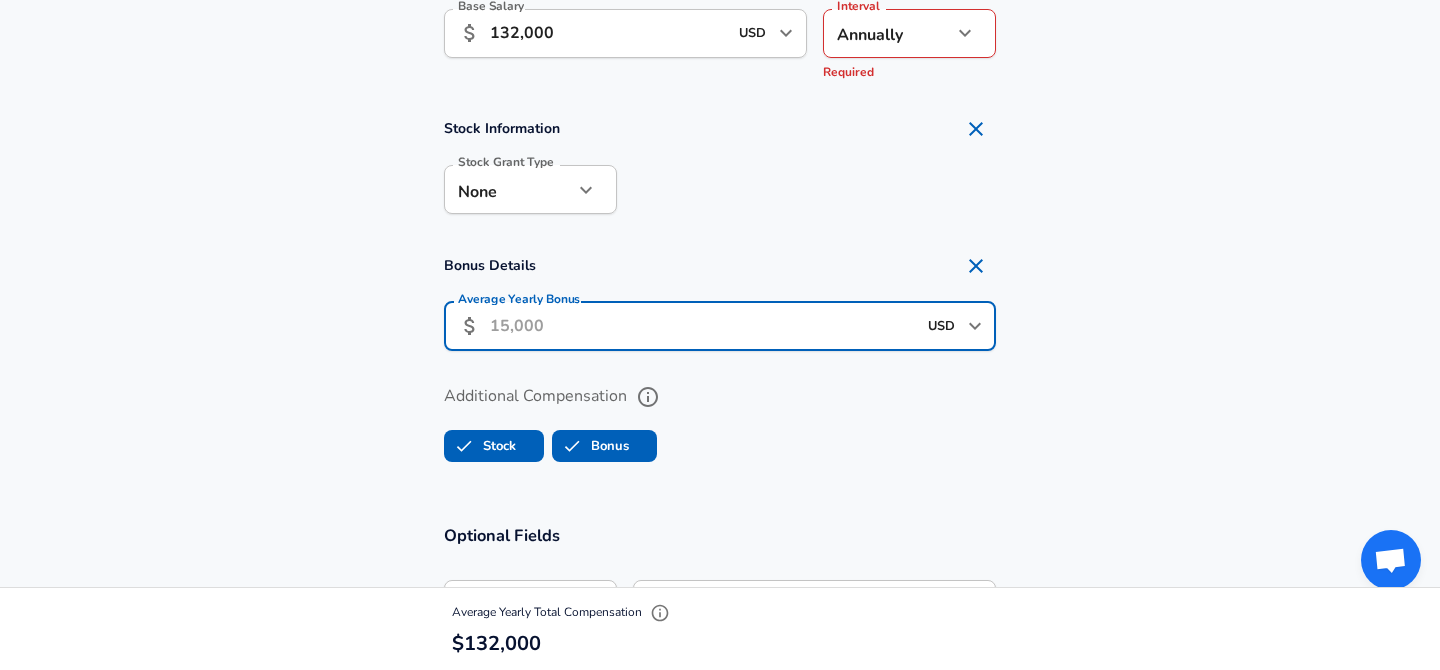 type on "6,000" 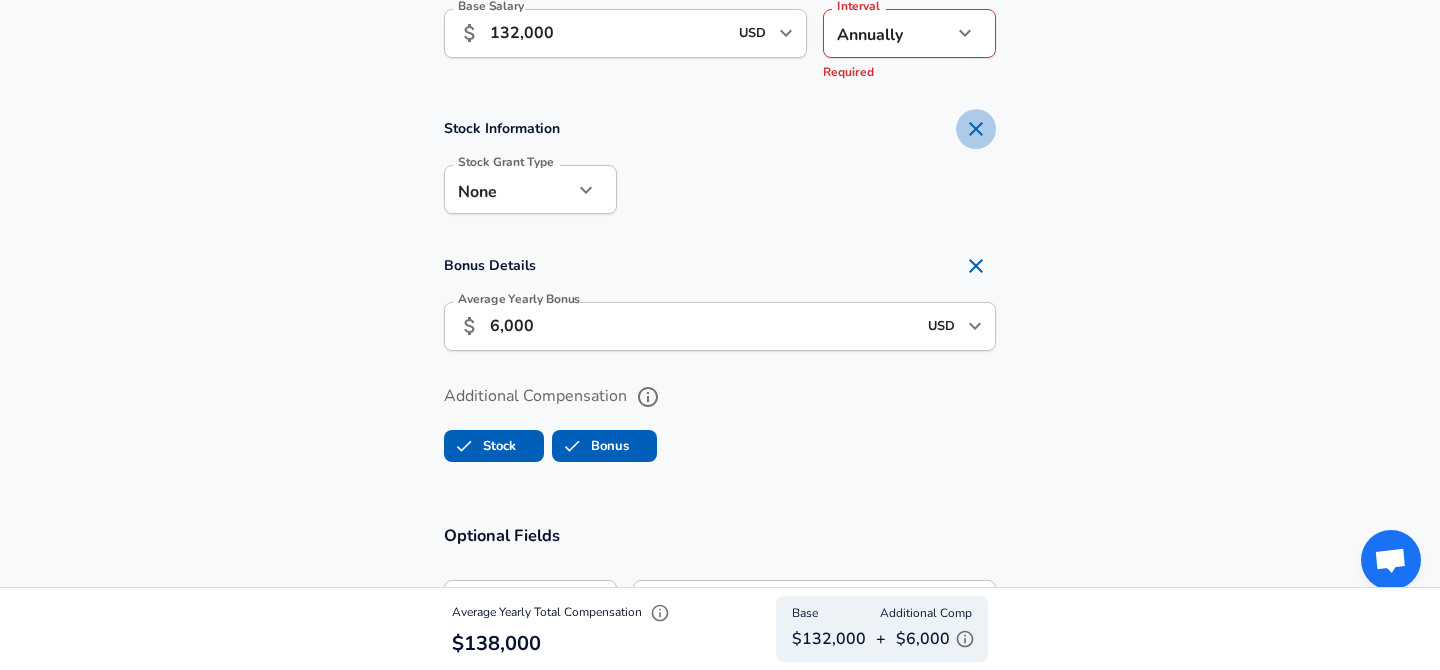click 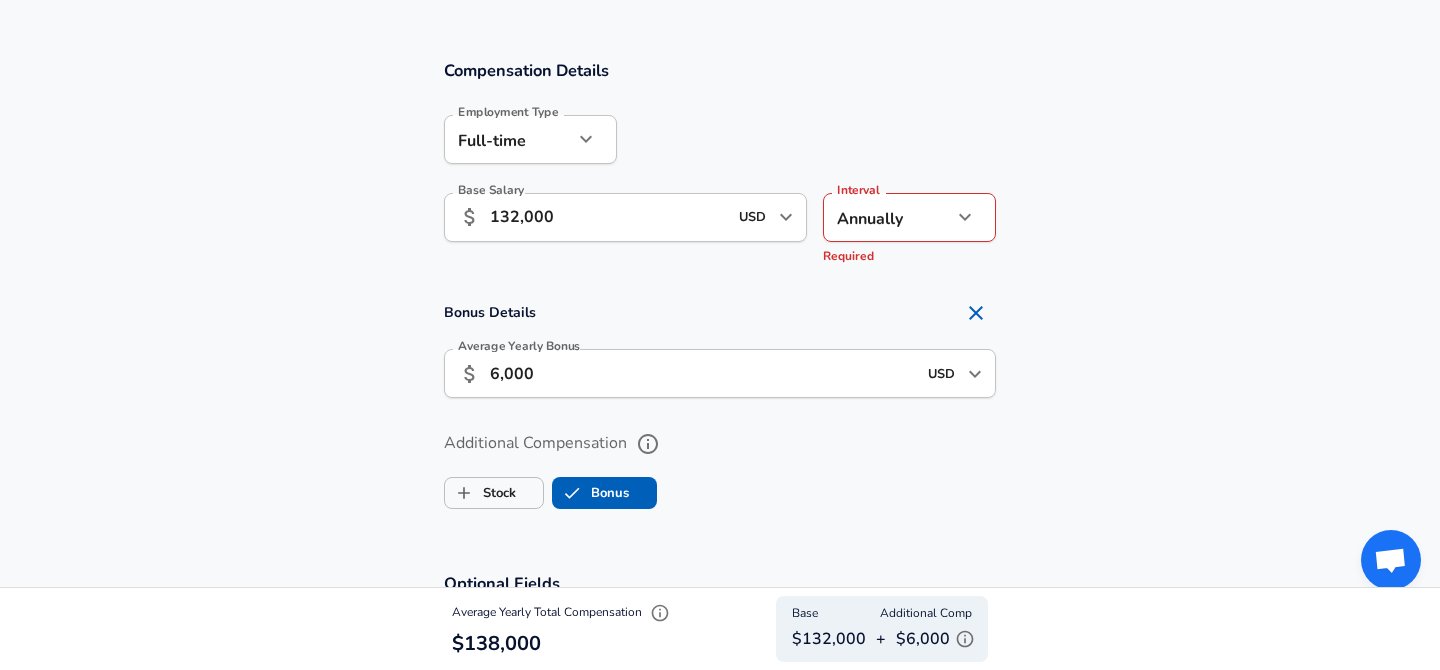 scroll, scrollTop: 1272, scrollLeft: 0, axis: vertical 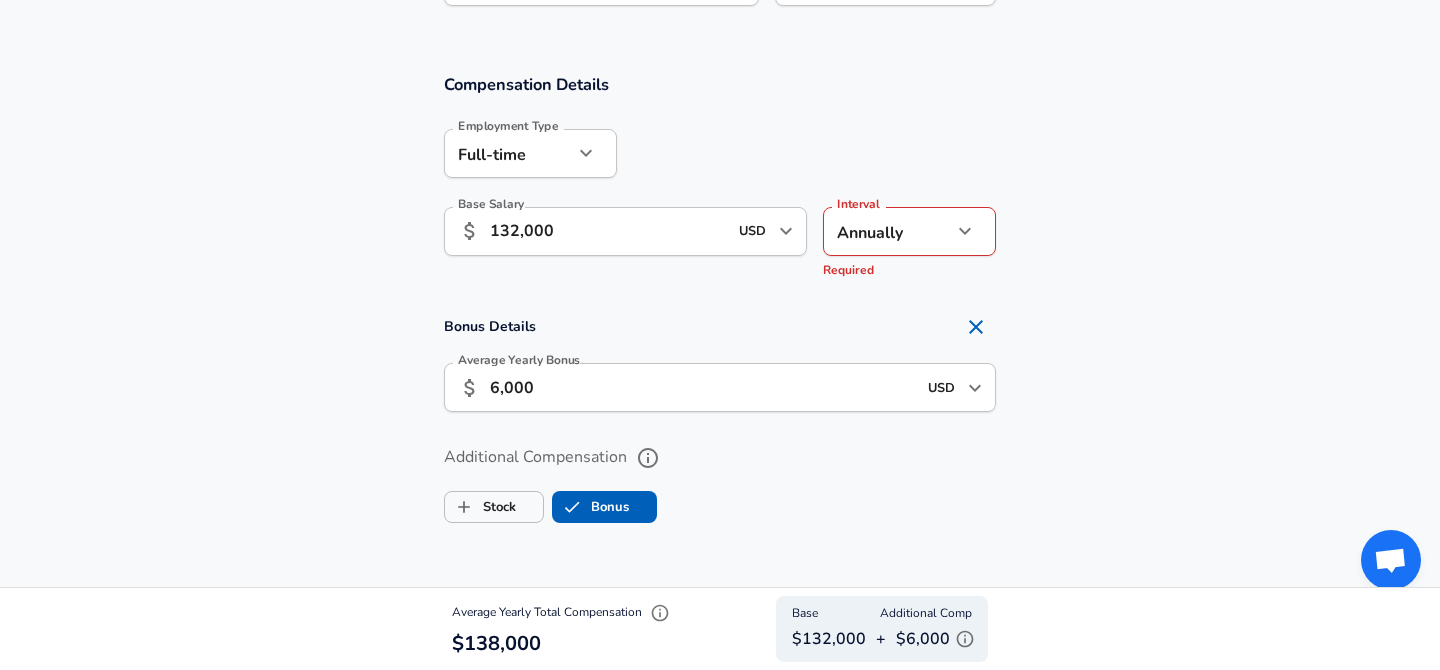 click on "Restart Add Your Salary Upload your offer letter   to verify your submission Enhance Privacy and Anonymity No Automatically hides specific fields until there are enough submissions to safely display the full details.   More Details Based on your submission and the data points that we have already collected, we will automatically hide and anonymize specific fields if there aren't enough data points to remain sufficiently anonymous. Company & Title Information   Enter the company you received your offer from Company Precisely Company   Select the title that closest resembles your official title. This should be similar to the title that was present on your offer letter. Title Principal Software Engineer Title   Select a job family that best fits your role. If you can't find one, select 'Other' to enter a custom job family Job Family Software Engineer Job Family   Select a Specialization that best fits your role. If you can't find one, select 'Other' to enter a custom specialization Select Specialization   Level" at bounding box center (720, -937) 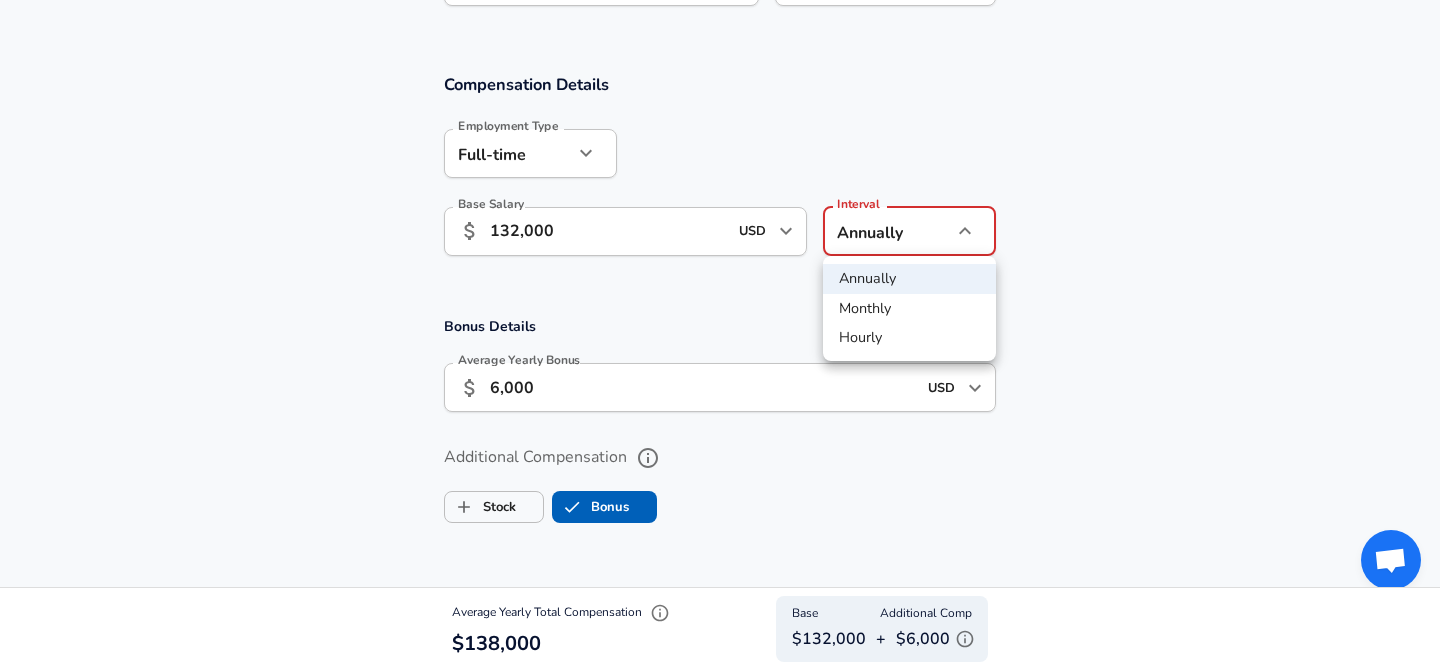 click on "Annually" at bounding box center [909, 279] 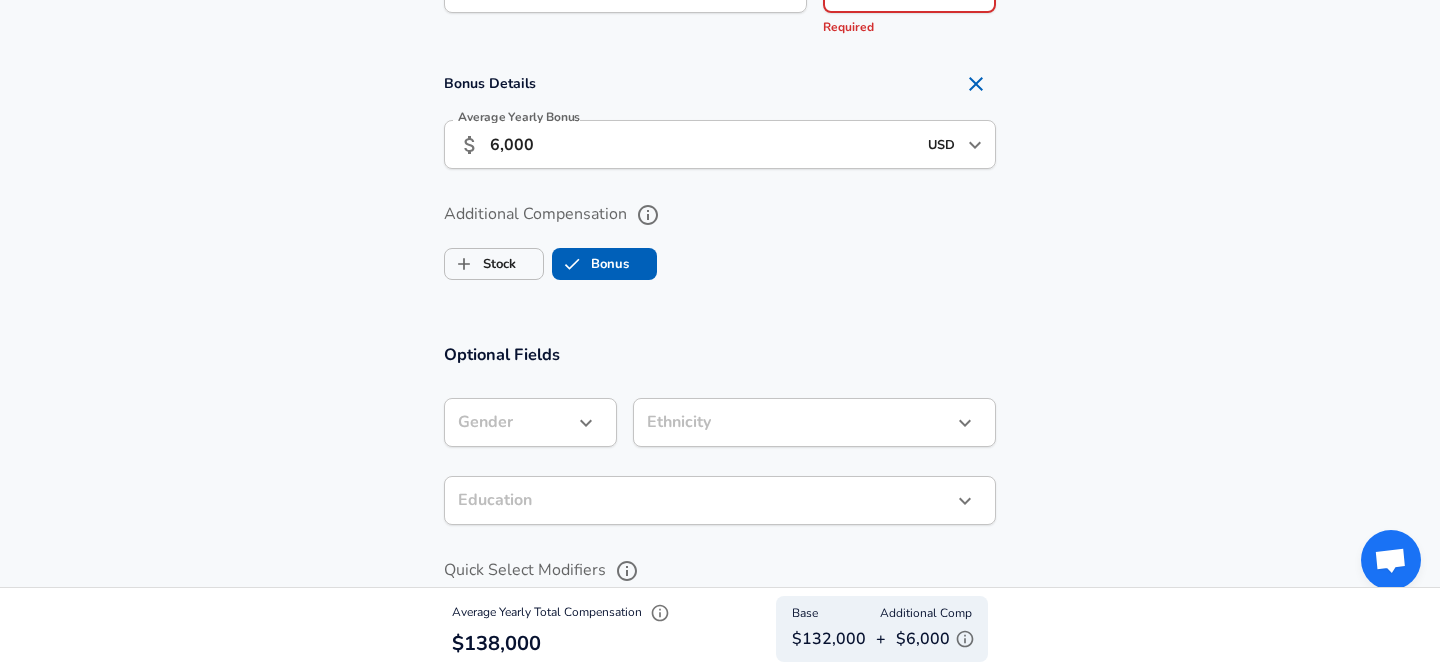 scroll, scrollTop: 1527, scrollLeft: 0, axis: vertical 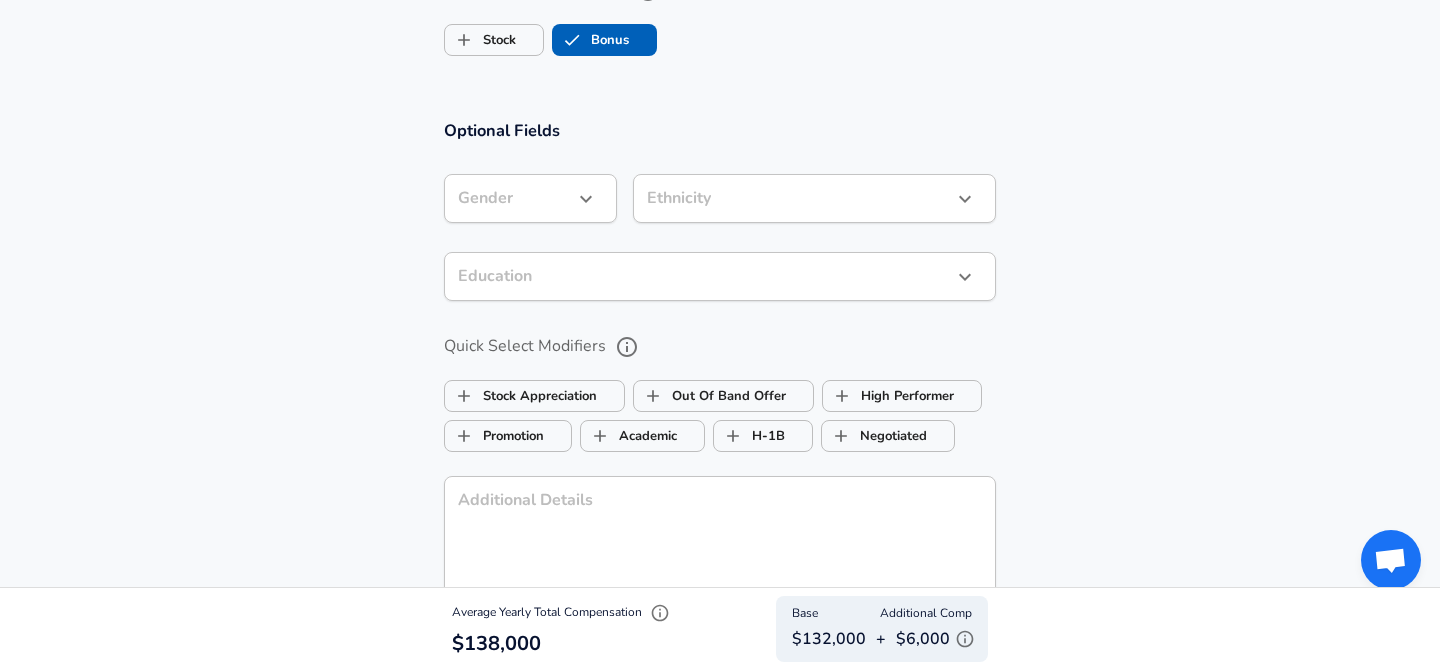 click 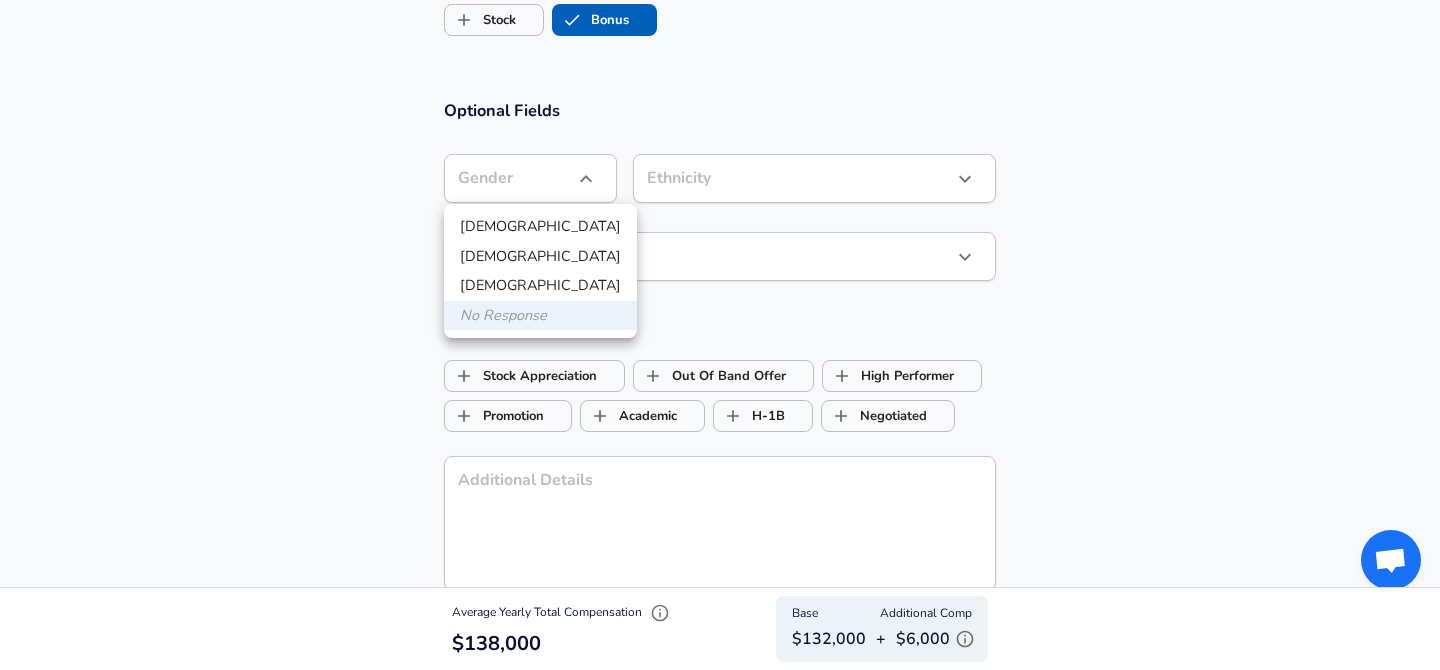 click on "[DEMOGRAPHIC_DATA]" at bounding box center (540, 227) 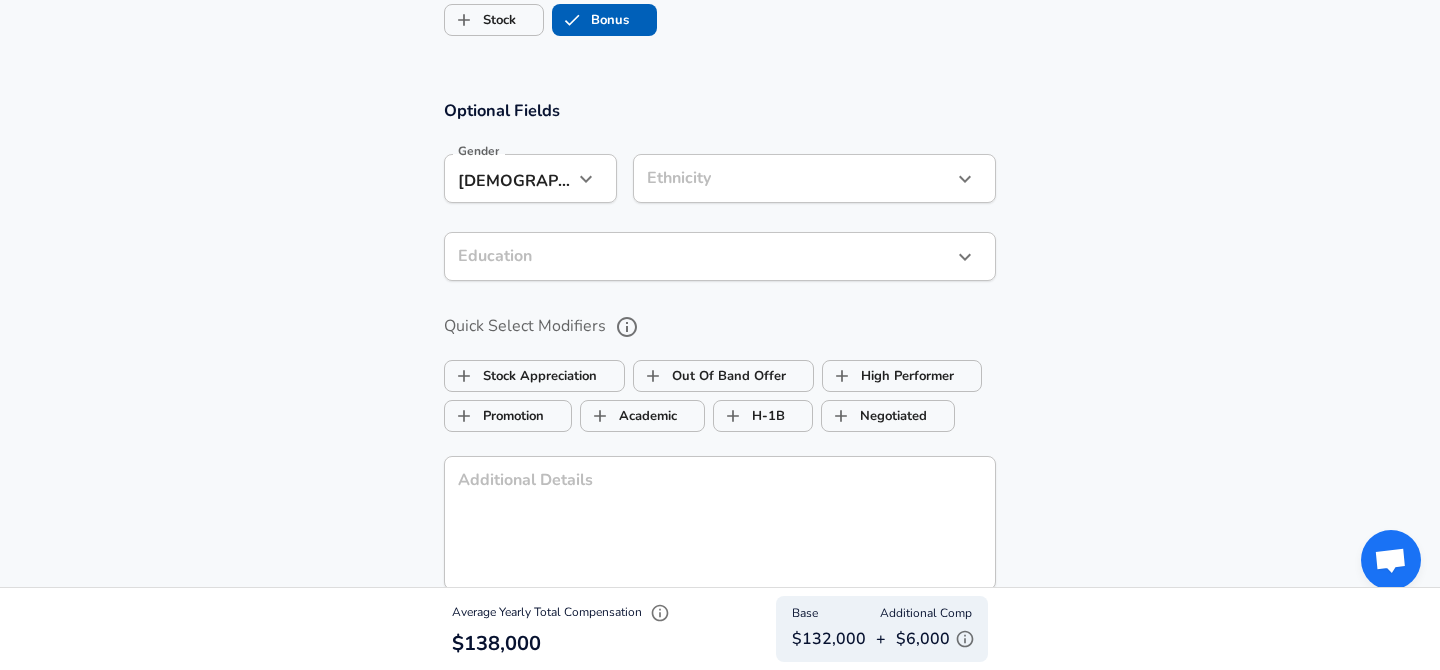 click on "Restart Add Your Salary Upload your offer letter   to verify your submission Enhance Privacy and Anonymity No Automatically hides specific fields until there are enough submissions to safely display the full details.   More Details Based on your submission and the data points that we have already collected, we will automatically hide and anonymize specific fields if there aren't enough data points to remain sufficiently anonymous. Company & Title Information   Enter the company you received your offer from Company Precisely Company   Select the title that closest resembles your official title. This should be similar to the title that was present on your offer letter. Title Principal Software Engineer Title   Select a job family that best fits your role. If you can't find one, select 'Other' to enter a custom job family Job Family Software Engineer Job Family   Select a Specialization that best fits your role. If you can't find one, select 'Other' to enter a custom specialization Select Specialization   Level" at bounding box center (720, -1404) 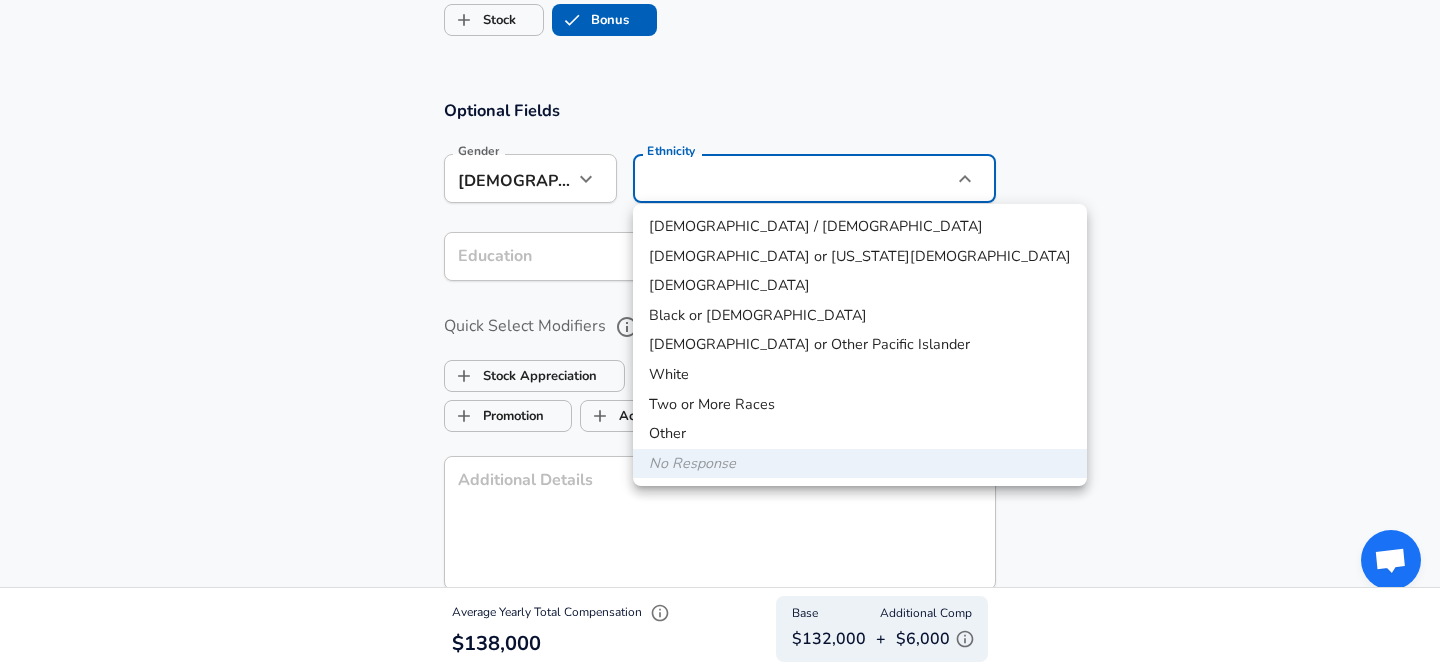 click on "White" at bounding box center (860, 375) 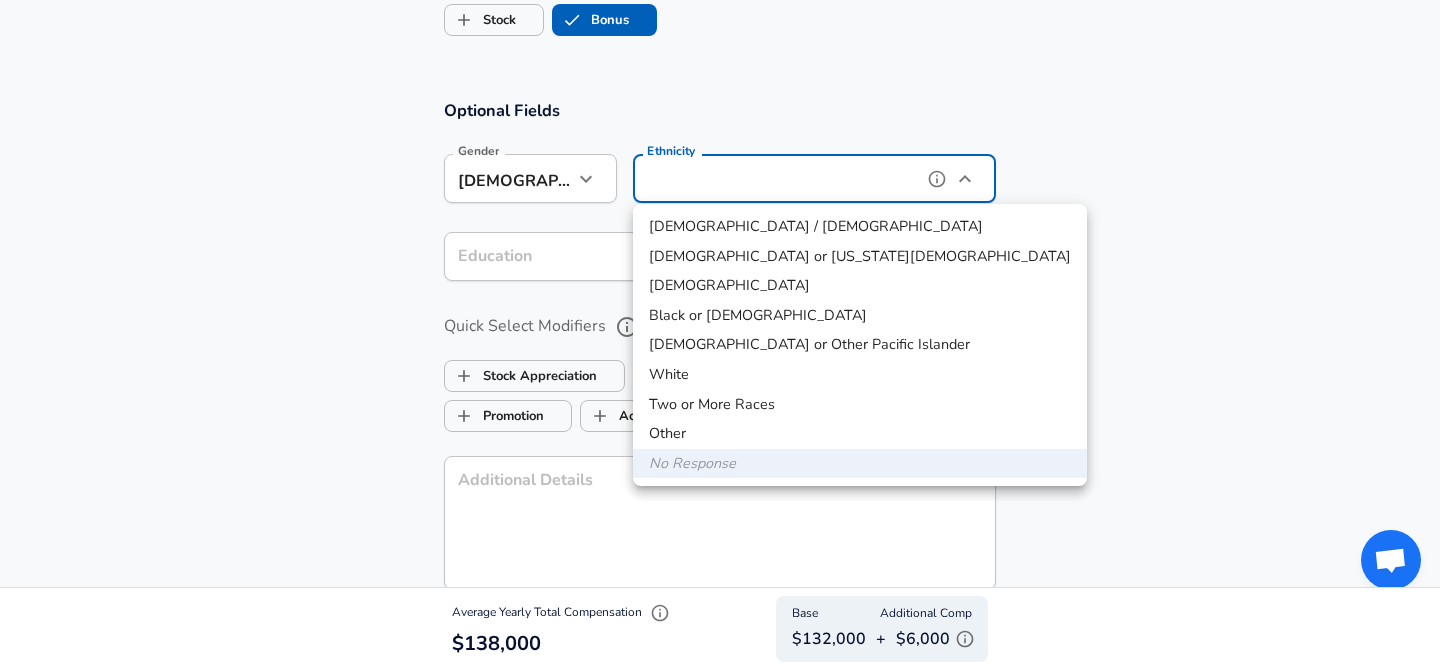 type on "White" 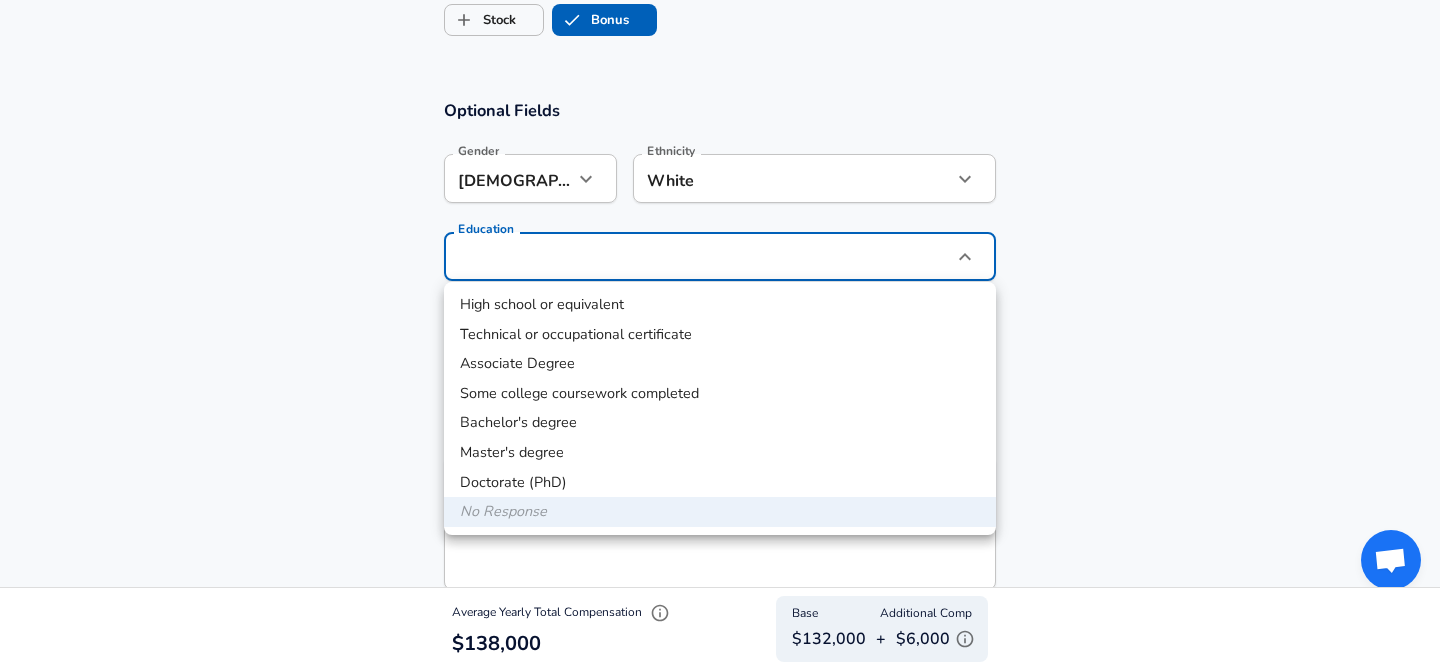 click on "Restart Add Your Salary Upload your offer letter   to verify your submission Enhance Privacy and Anonymity No Automatically hides specific fields until there are enough submissions to safely display the full details.   More Details Based on your submission and the data points that we have already collected, we will automatically hide and anonymize specific fields if there aren't enough data points to remain sufficiently anonymous. Company & Title Information   Enter the company you received your offer from Company Precisely Company   Select the title that closest resembles your official title. This should be similar to the title that was present on your offer letter. Title Principal Software Engineer Title   Select a job family that best fits your role. If you can't find one, select 'Other' to enter a custom job family Job Family Software Engineer Job Family   Select a Specialization that best fits your role. If you can't find one, select 'Other' to enter a custom specialization Select Specialization   Level" at bounding box center (720, -1404) 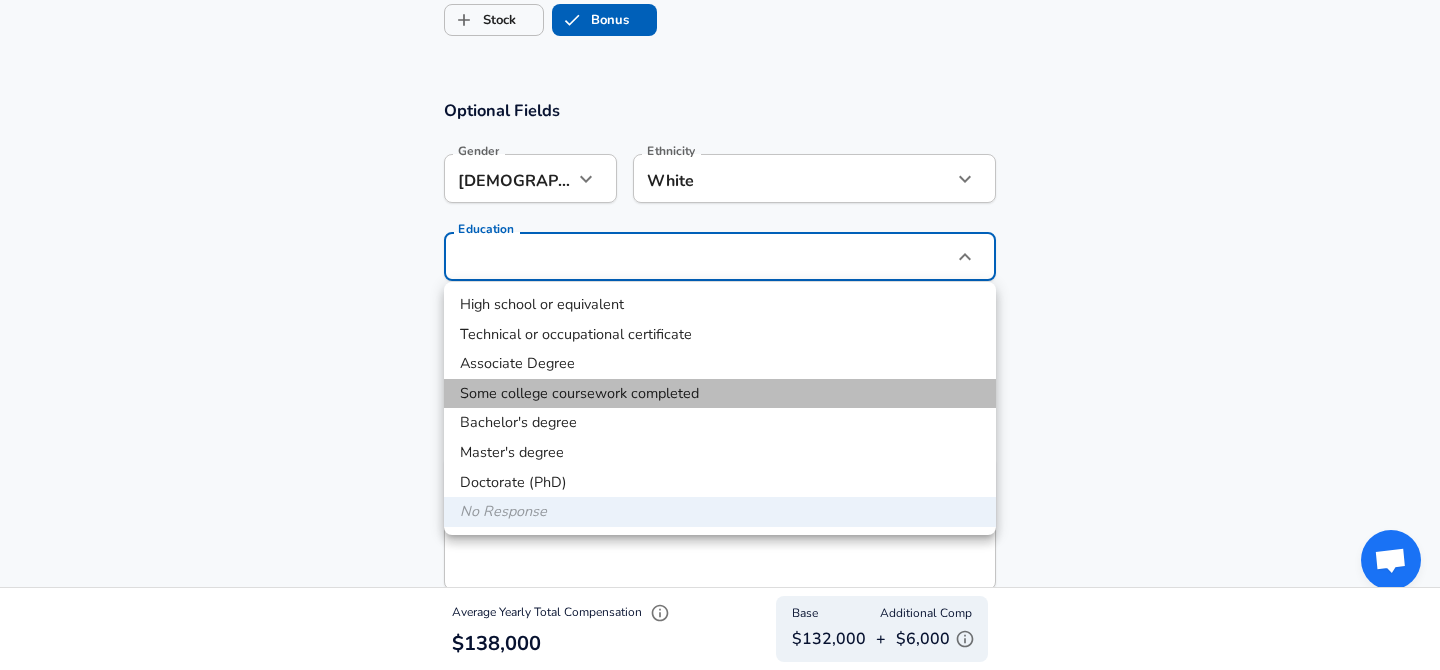 click on "Some college coursework completed" at bounding box center (720, 394) 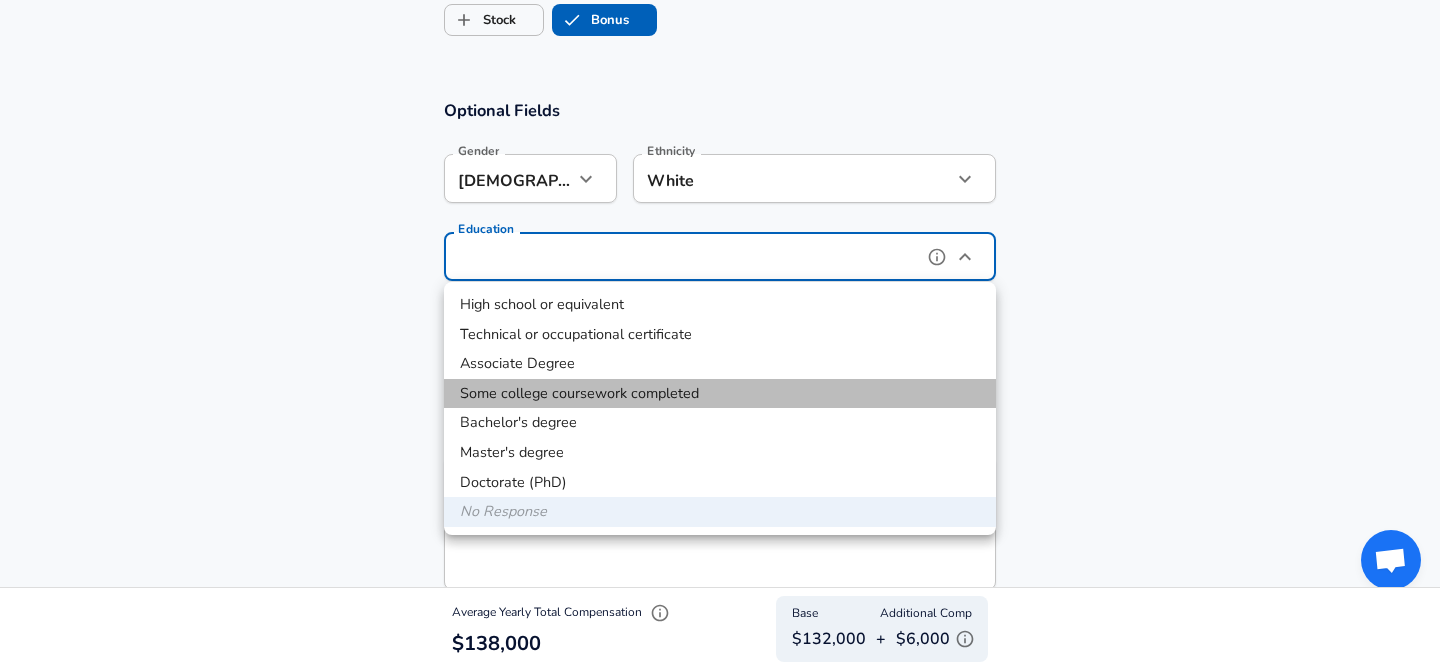 type on "Some college coursework completed" 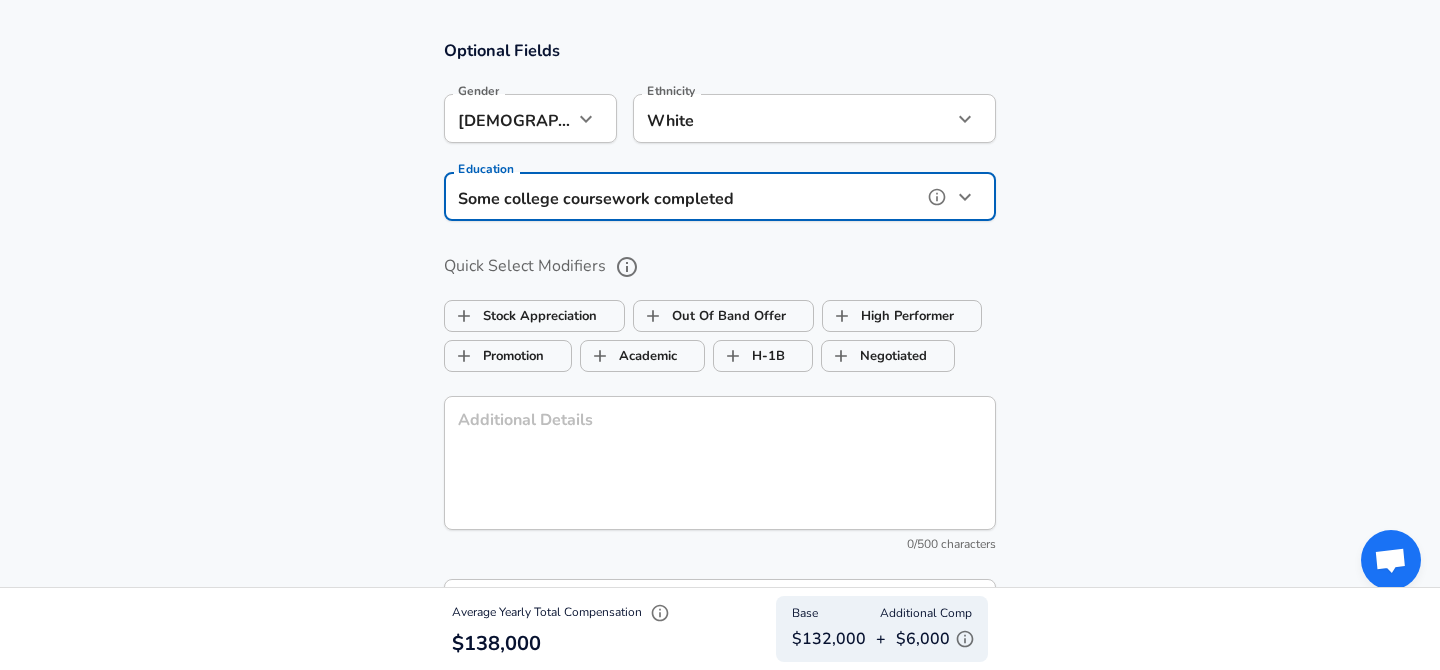 scroll, scrollTop: 1802, scrollLeft: 0, axis: vertical 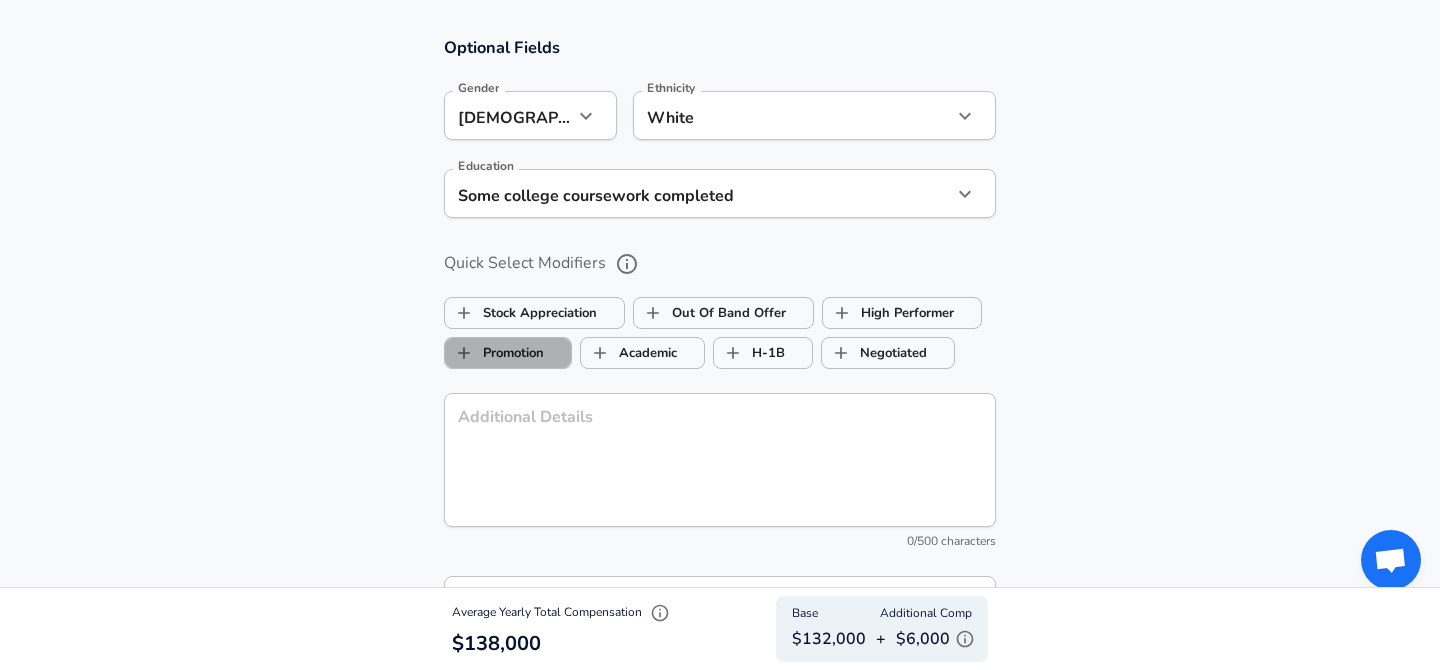 click on "Promotion" at bounding box center (494, 353) 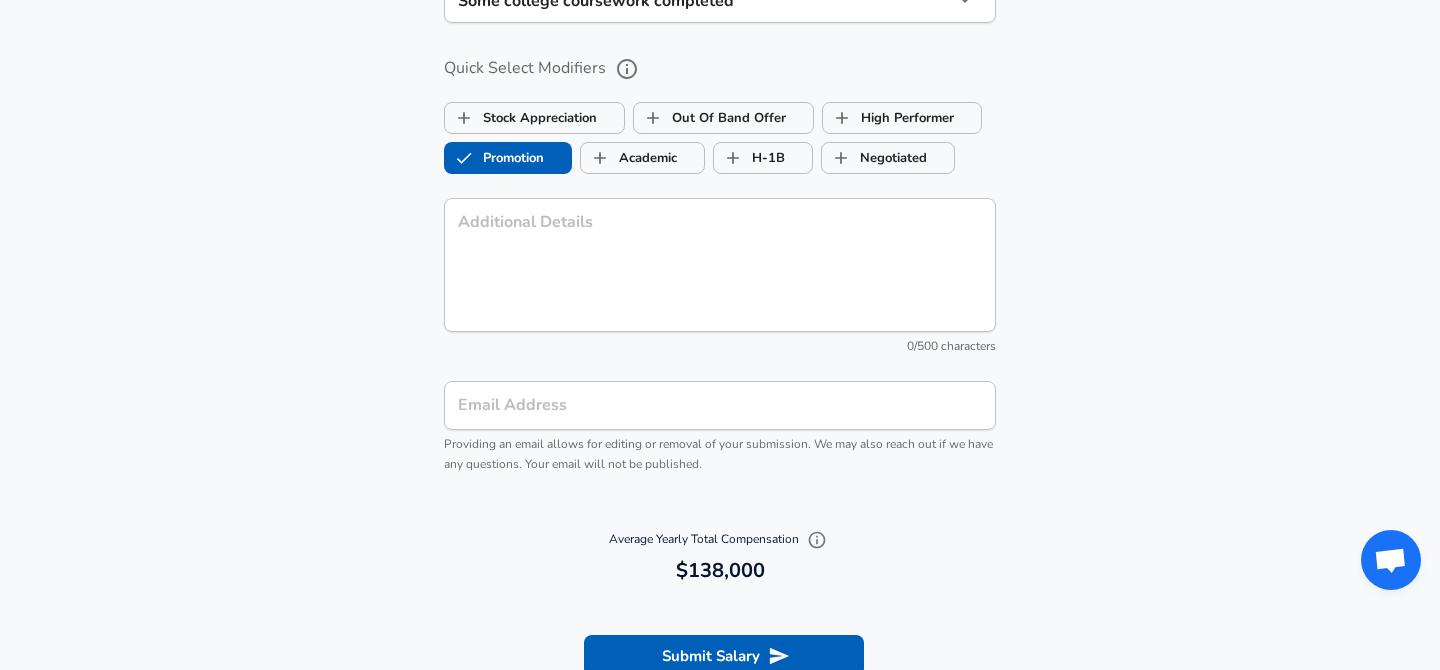 scroll, scrollTop: 2004, scrollLeft: 0, axis: vertical 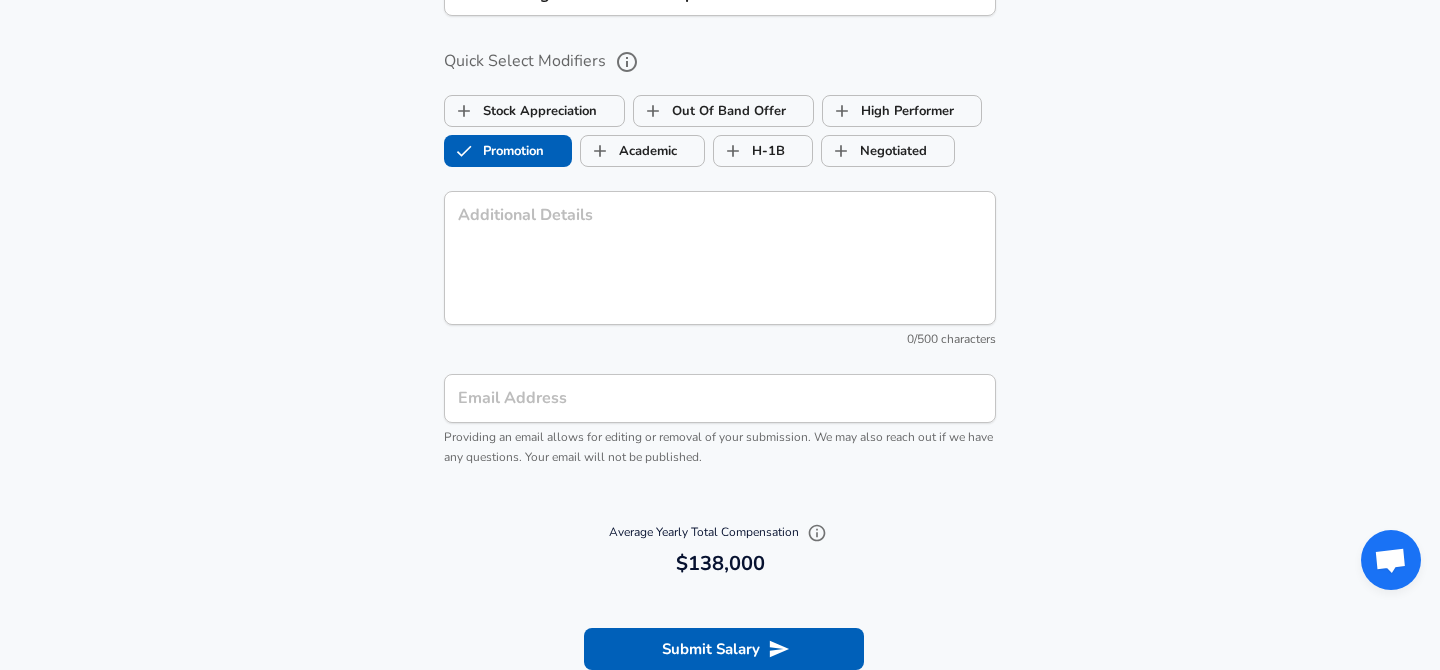click on "Email Address" at bounding box center (720, 398) 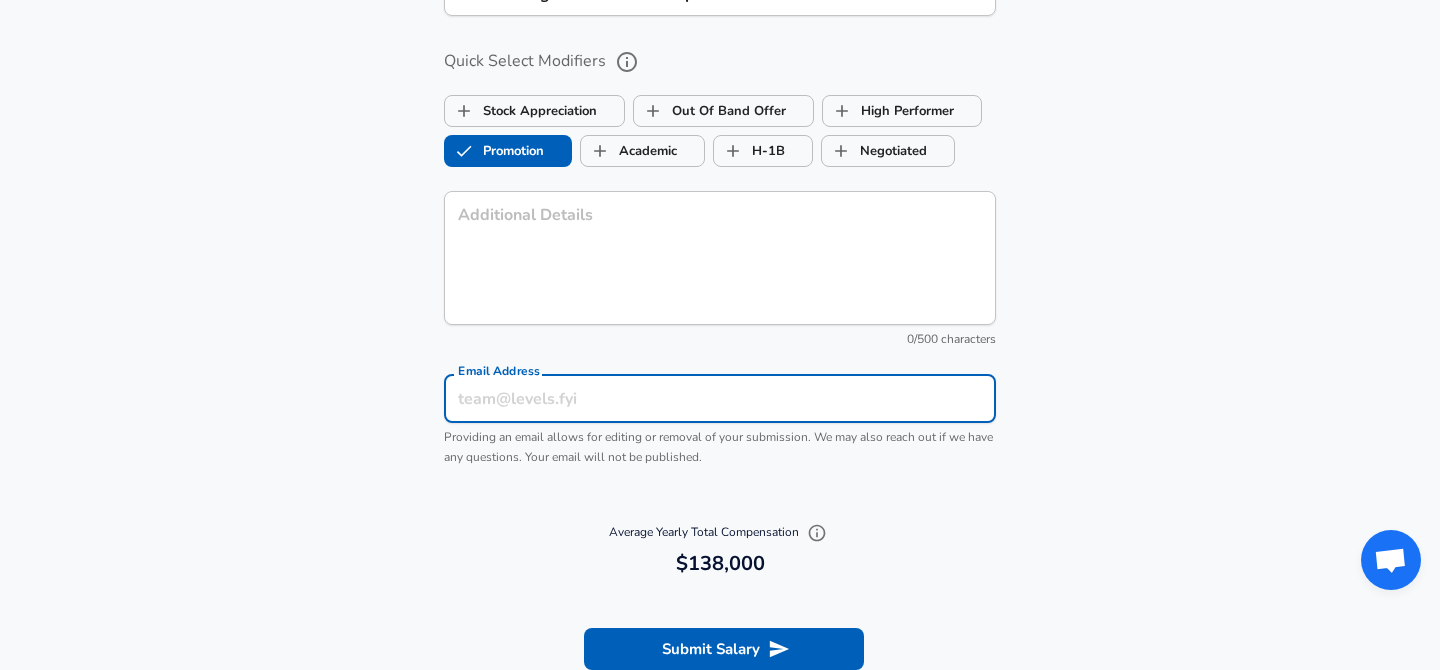 type on "[EMAIL_ADDRESS][DOMAIN_NAME]" 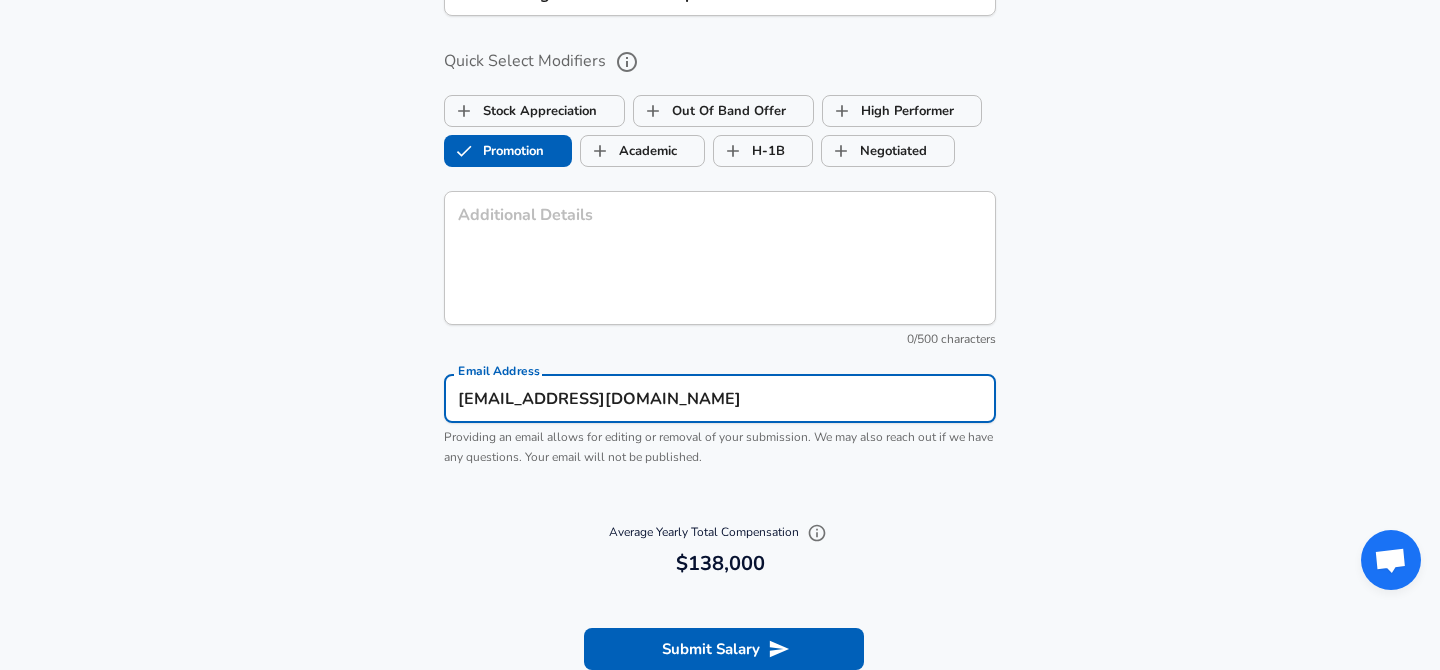 type on "White" 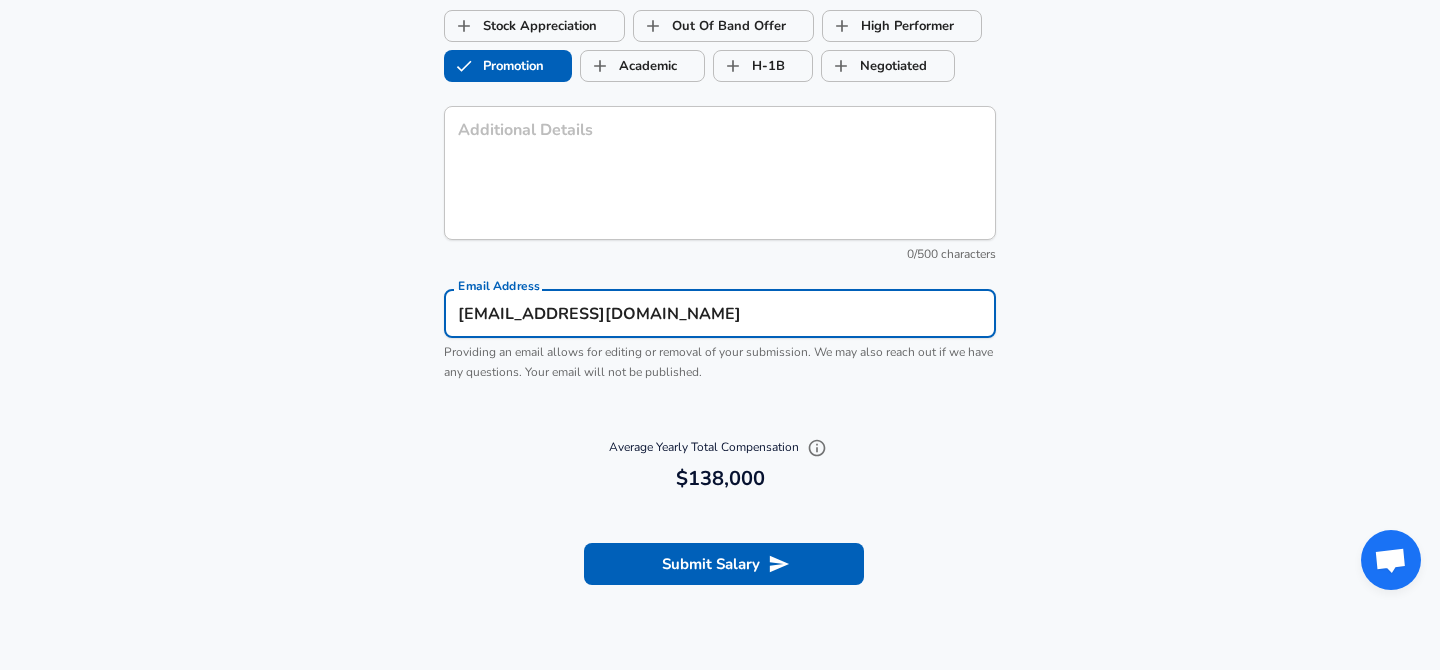scroll, scrollTop: 2092, scrollLeft: 0, axis: vertical 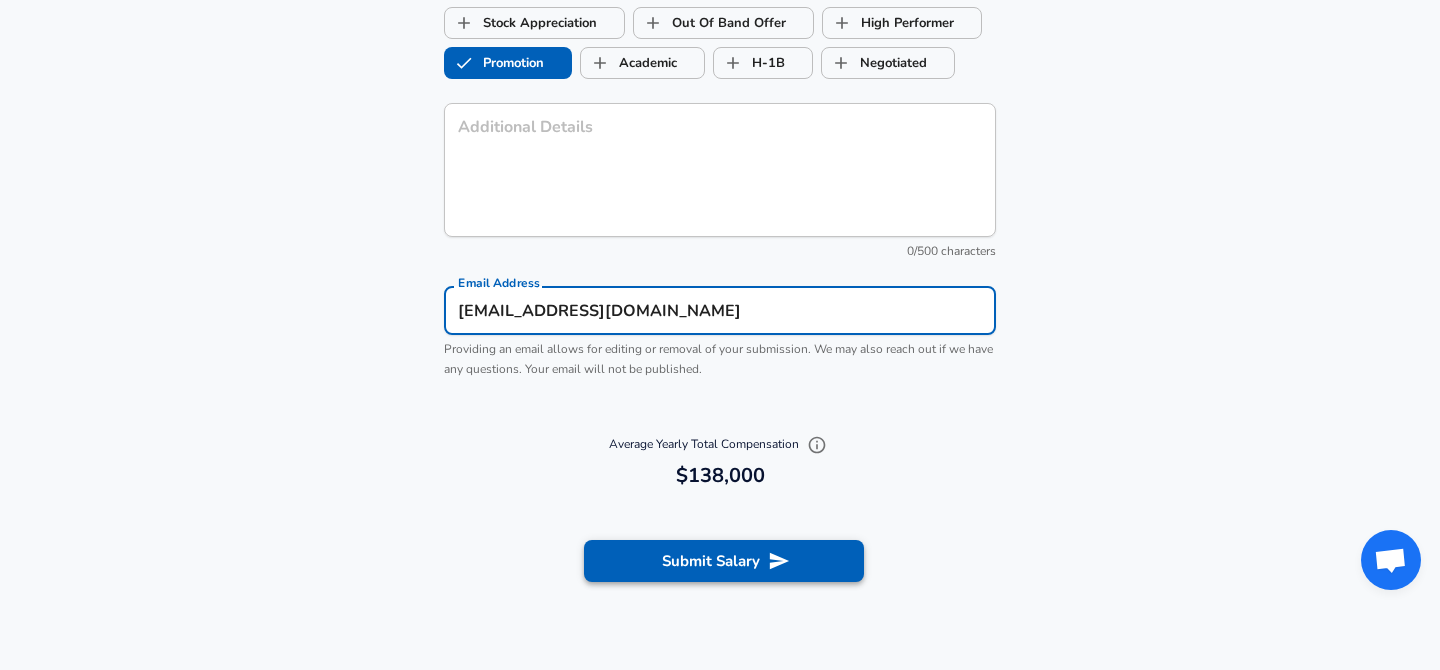 click 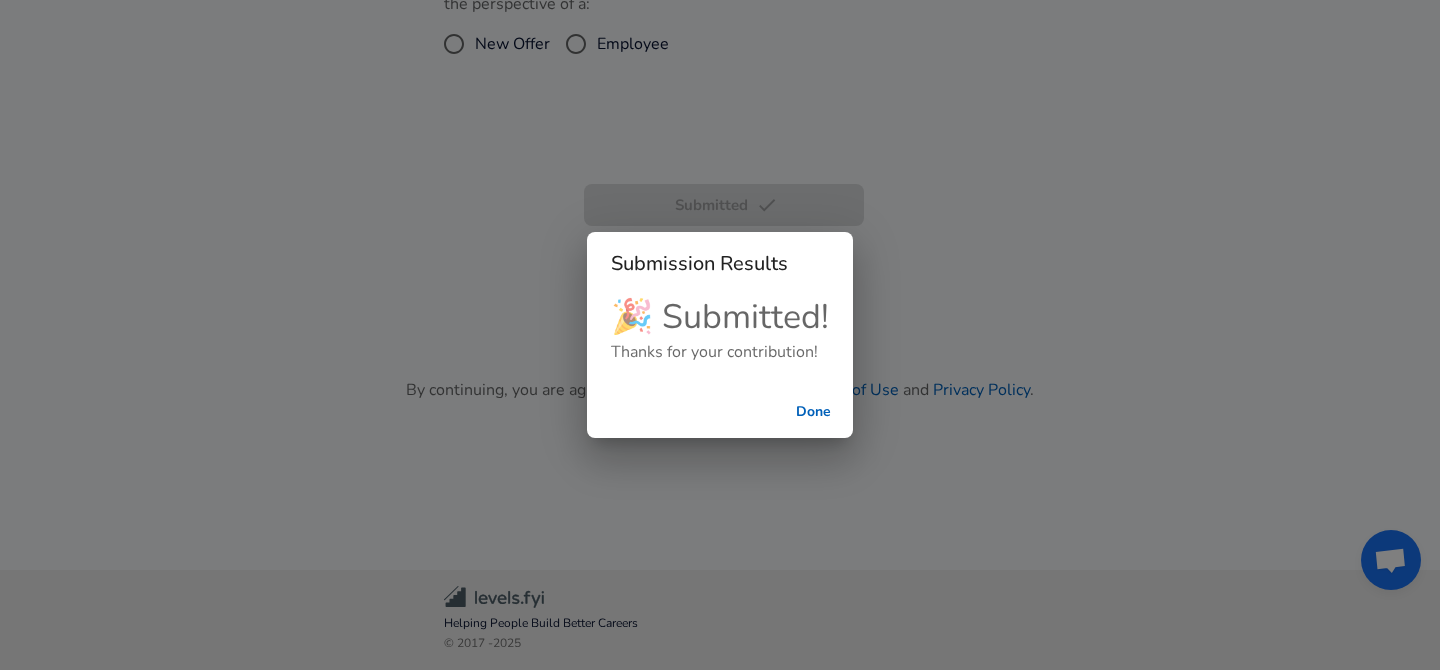 scroll, scrollTop: 498, scrollLeft: 0, axis: vertical 